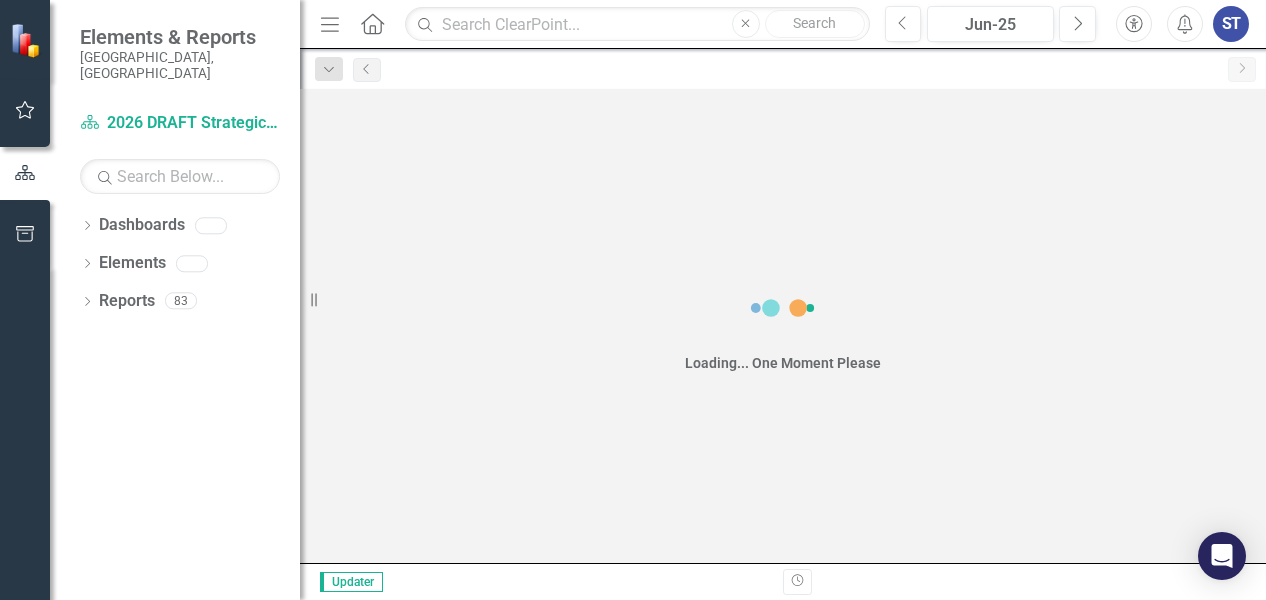 scroll, scrollTop: 0, scrollLeft: 0, axis: both 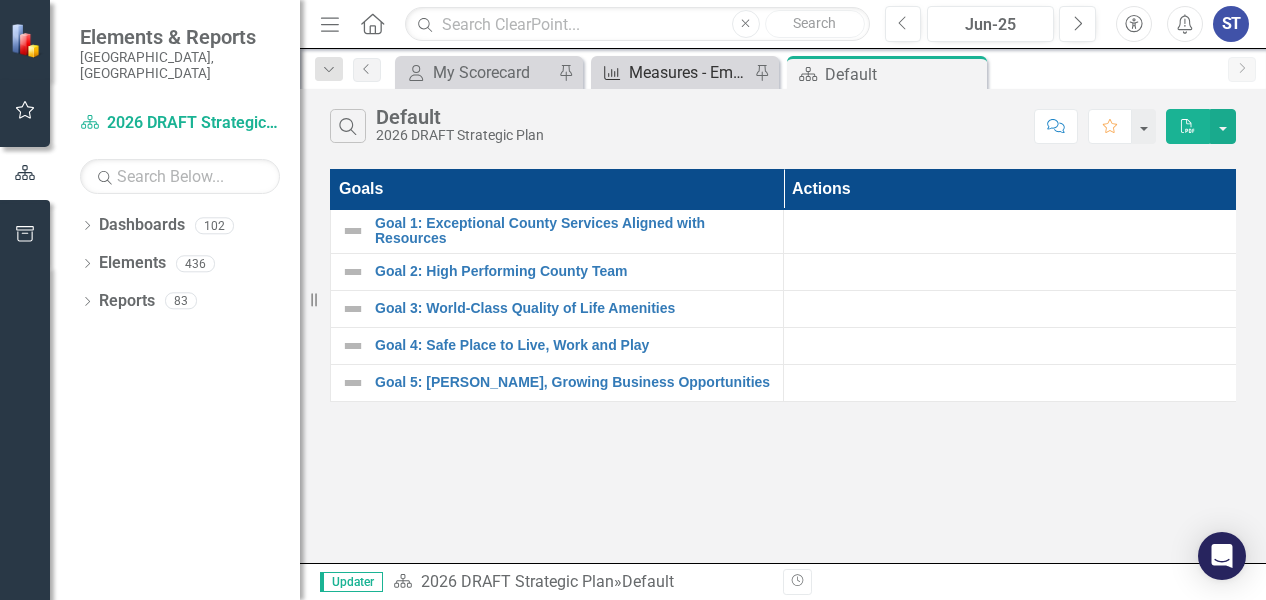 click on "Measures - Emergency Management" at bounding box center (689, 72) 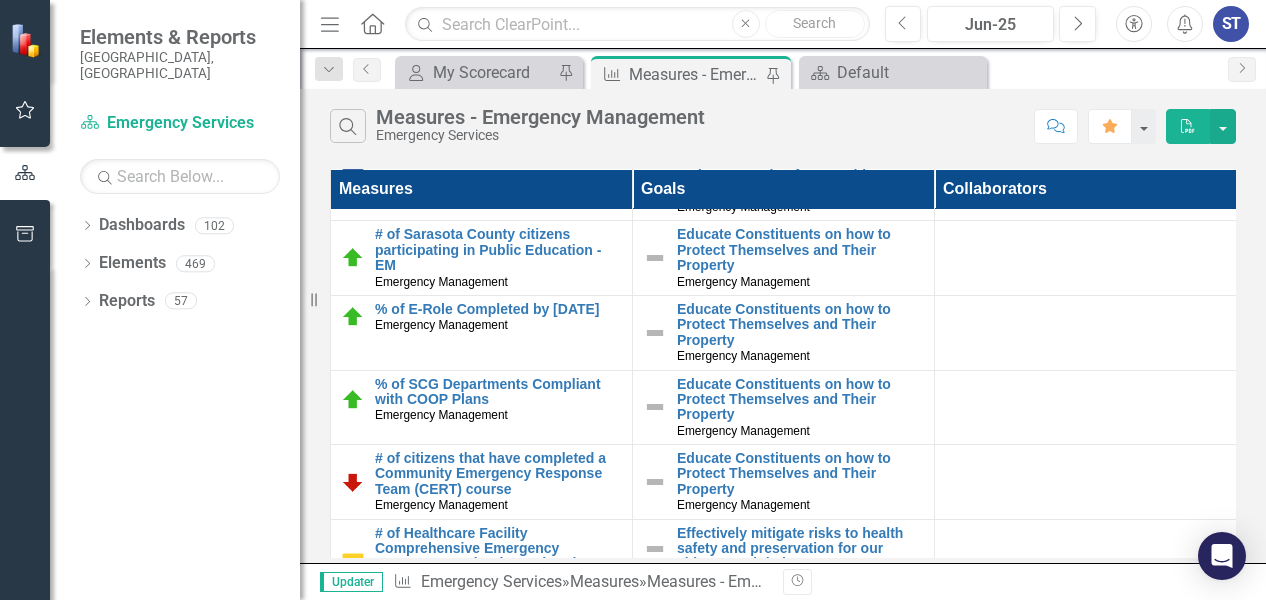 scroll, scrollTop: 0, scrollLeft: 0, axis: both 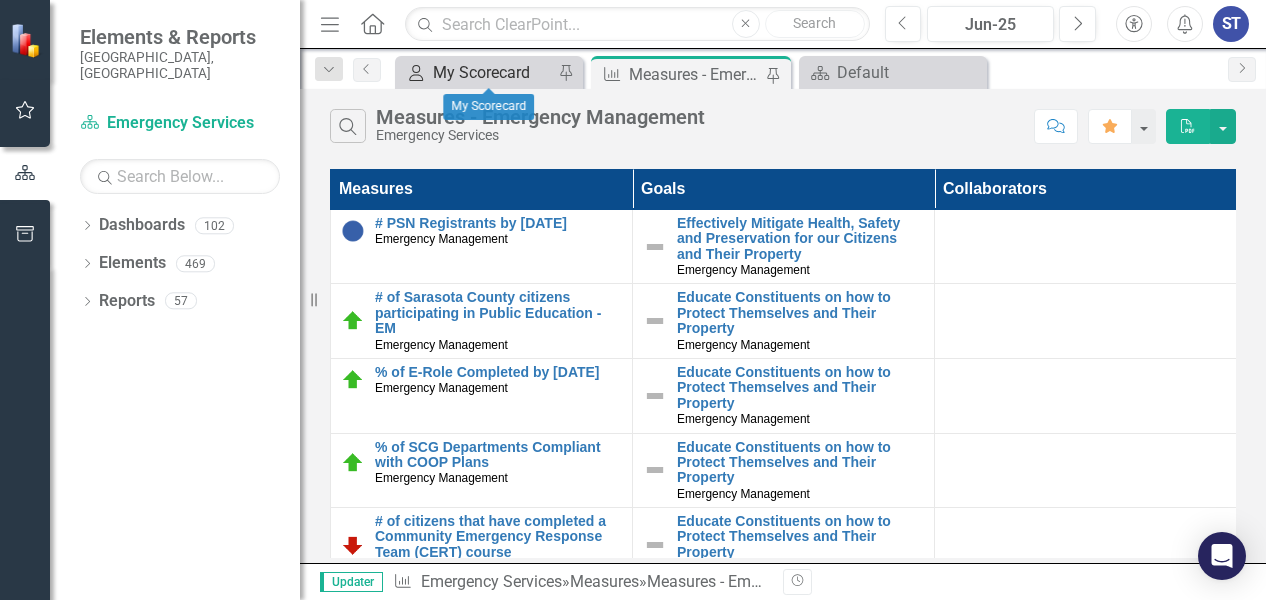 click on "My Scorecard" at bounding box center [493, 72] 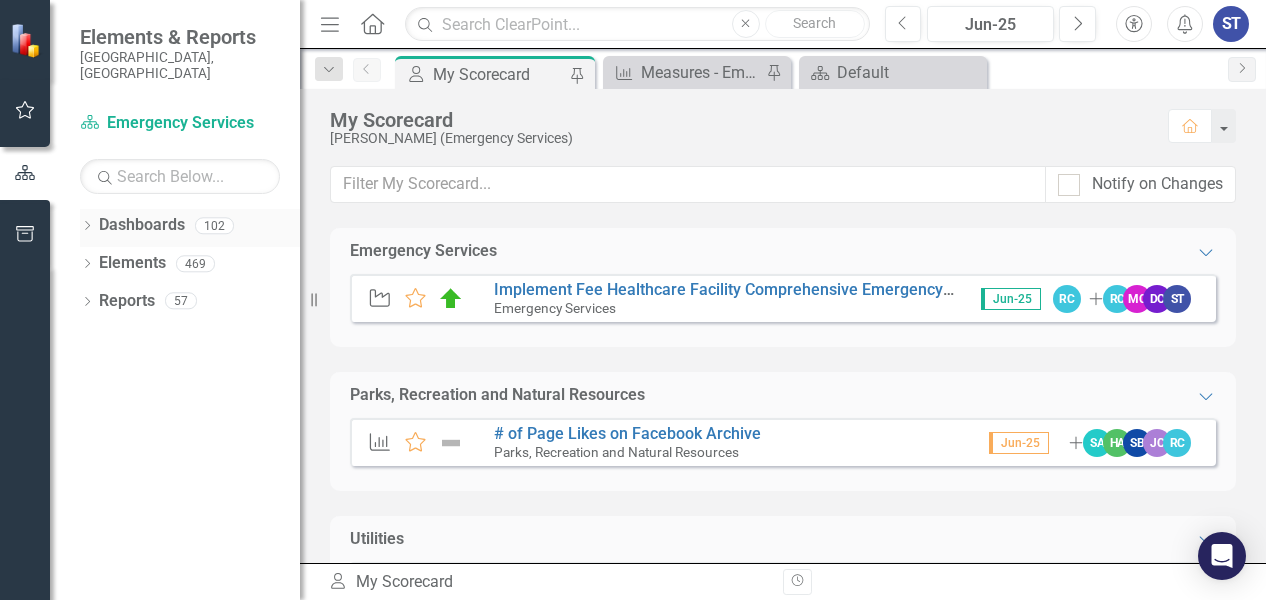 click on "Dashboards" at bounding box center [142, 225] 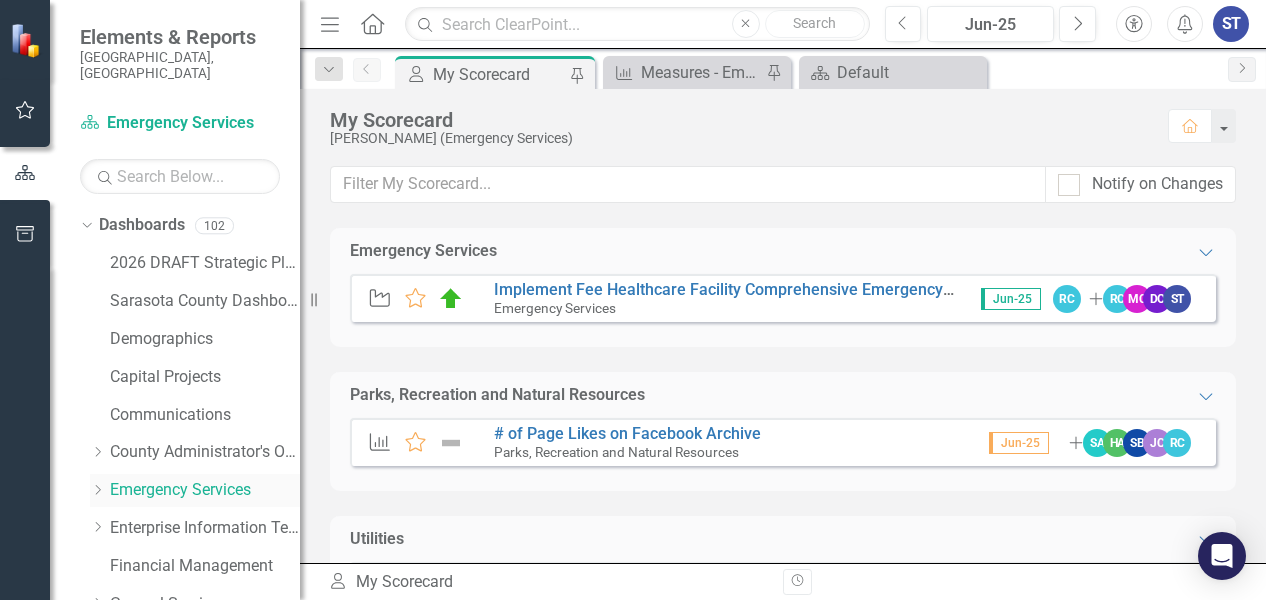 click on "Emergency Services" at bounding box center [205, 490] 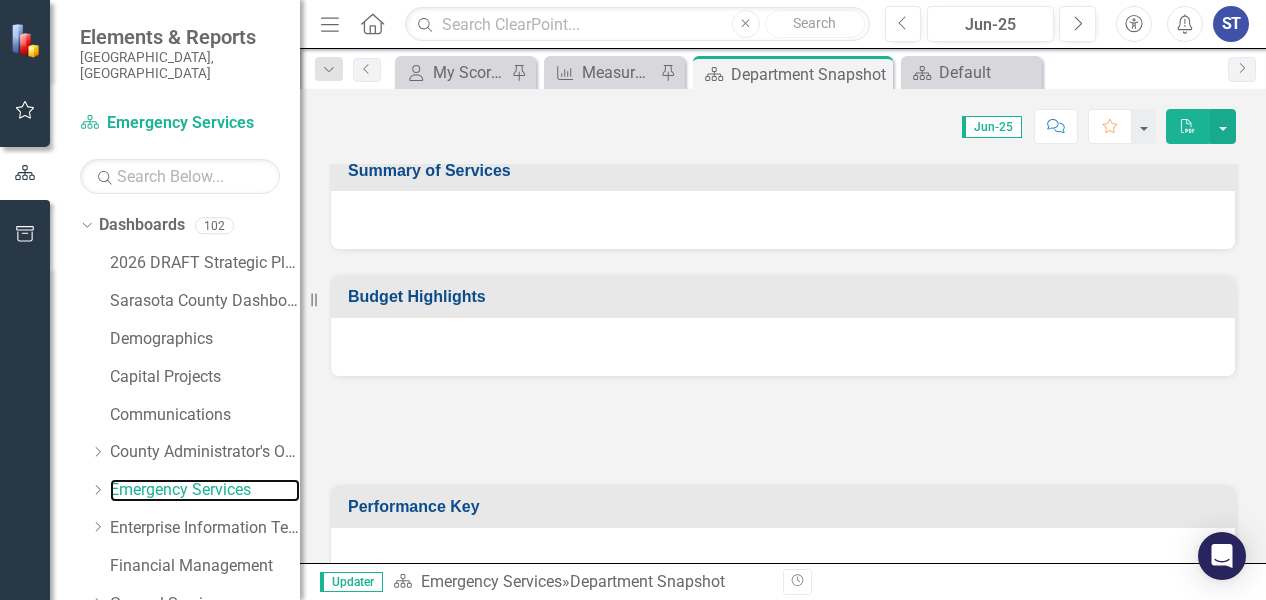 scroll, scrollTop: 0, scrollLeft: 0, axis: both 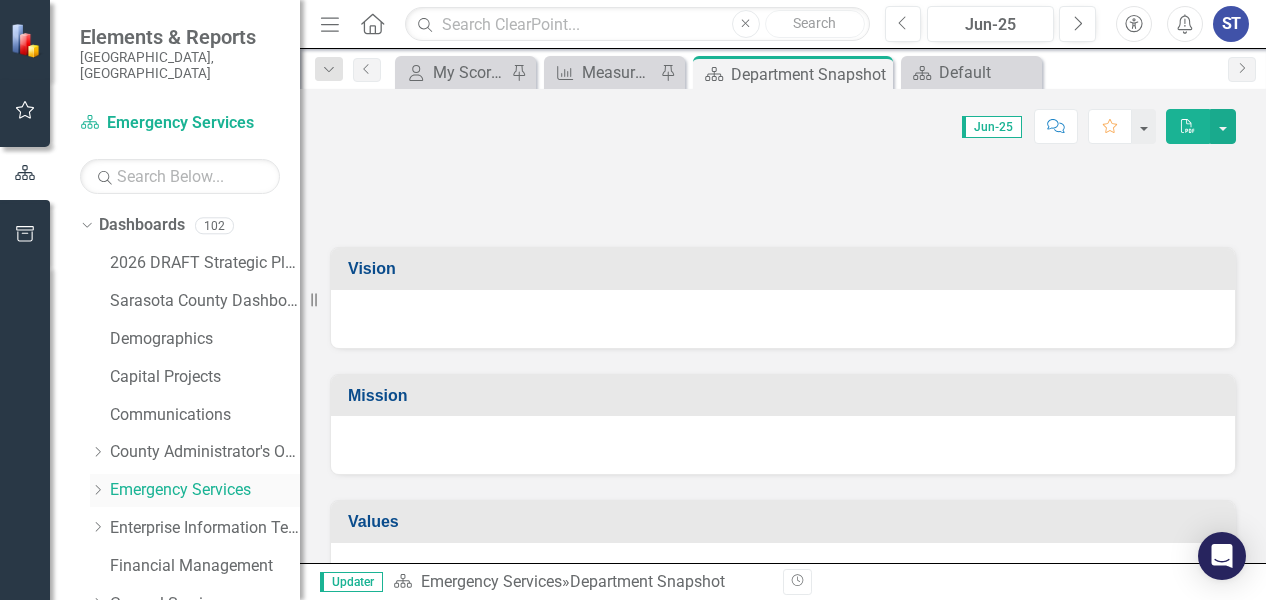 click 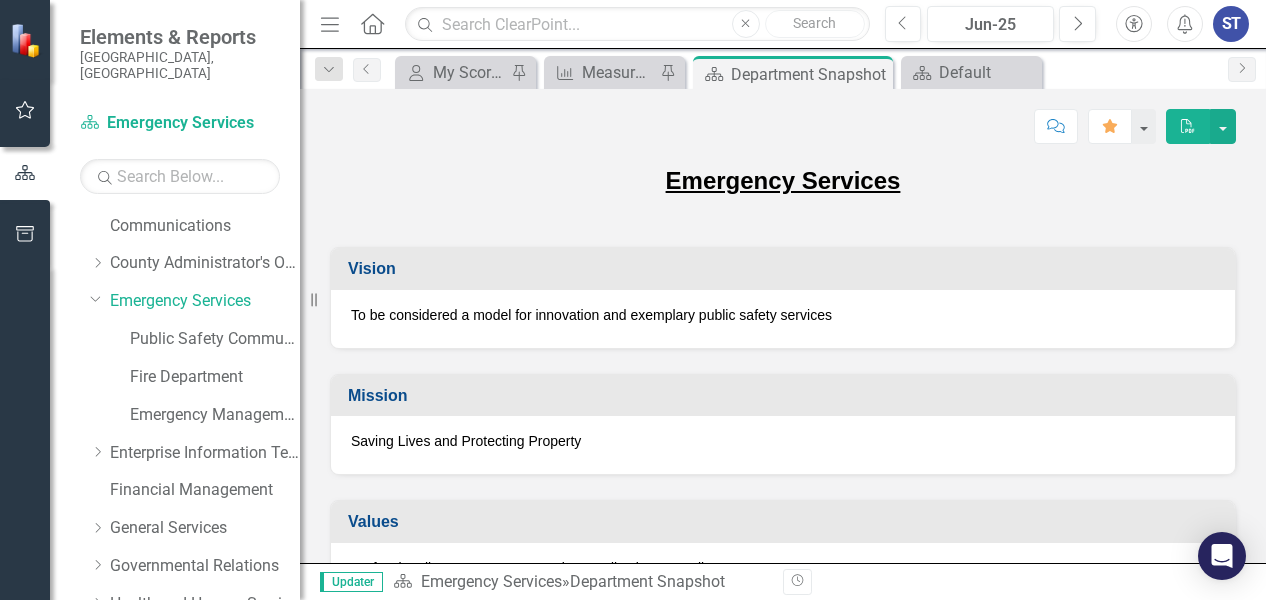 scroll, scrollTop: 193, scrollLeft: 0, axis: vertical 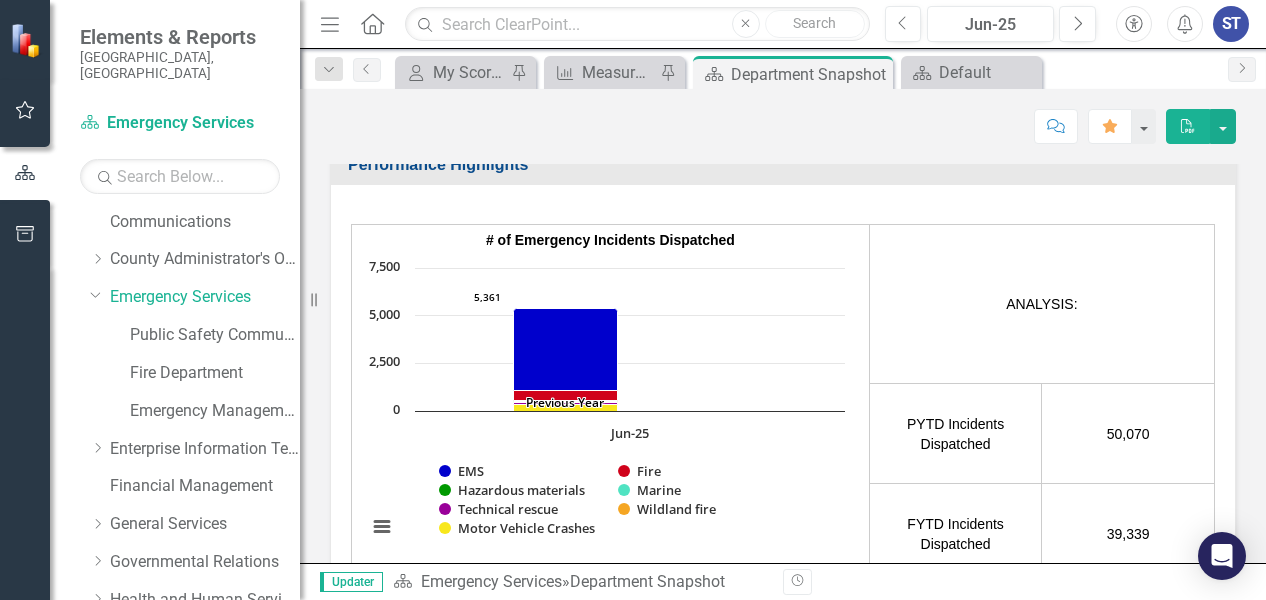 click at bounding box center [797, 100] 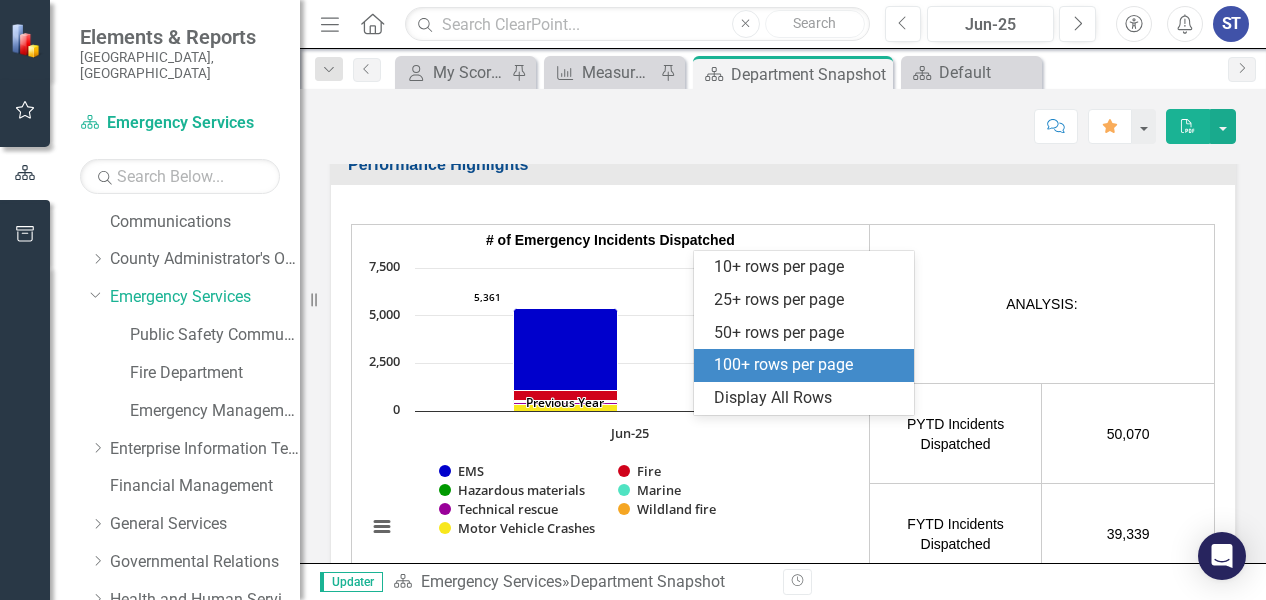 click on "100+ rows per page" at bounding box center (808, 365) 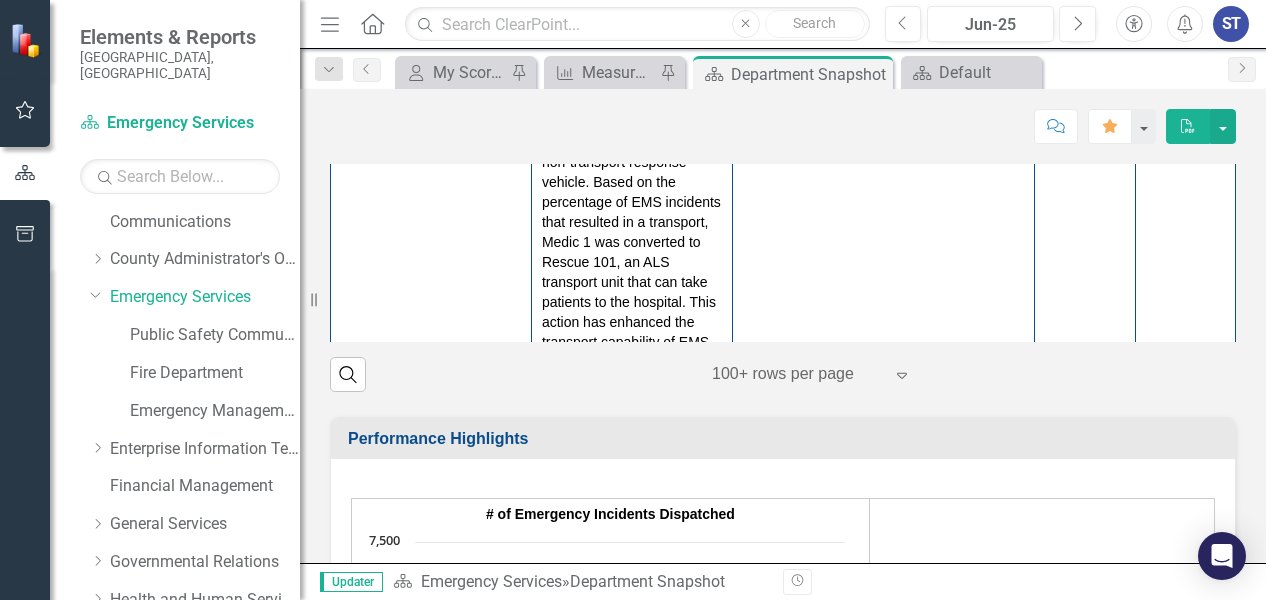 scroll, scrollTop: 3020, scrollLeft: 0, axis: vertical 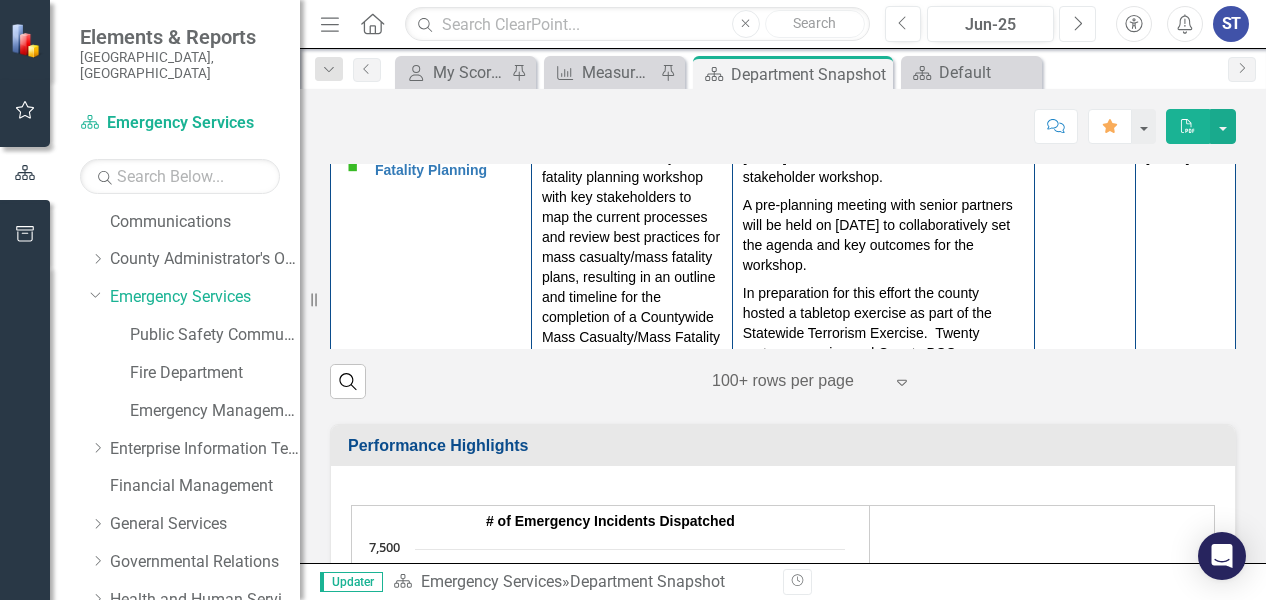 click on "Next" 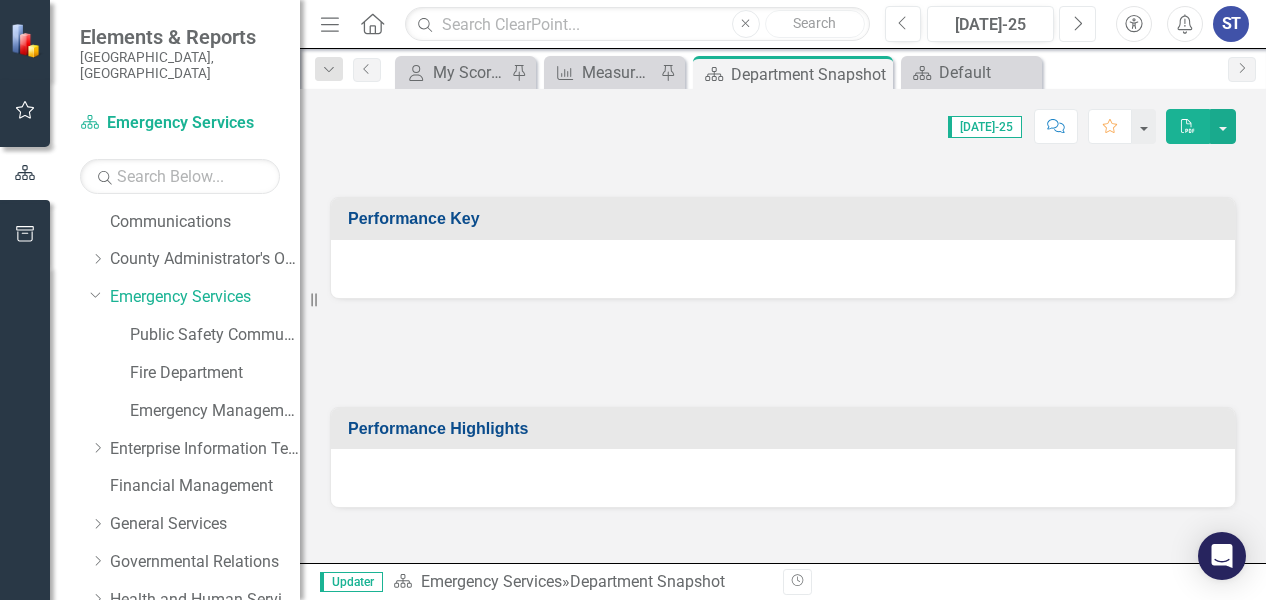 scroll, scrollTop: 891, scrollLeft: 0, axis: vertical 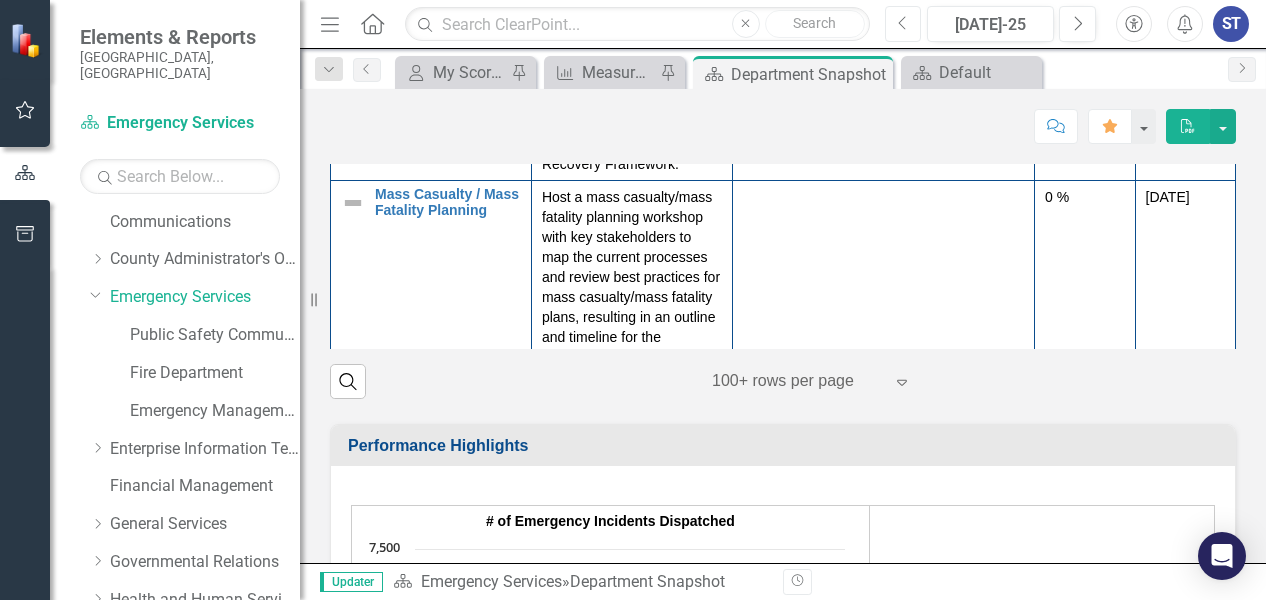 click on "Previous" at bounding box center (903, 24) 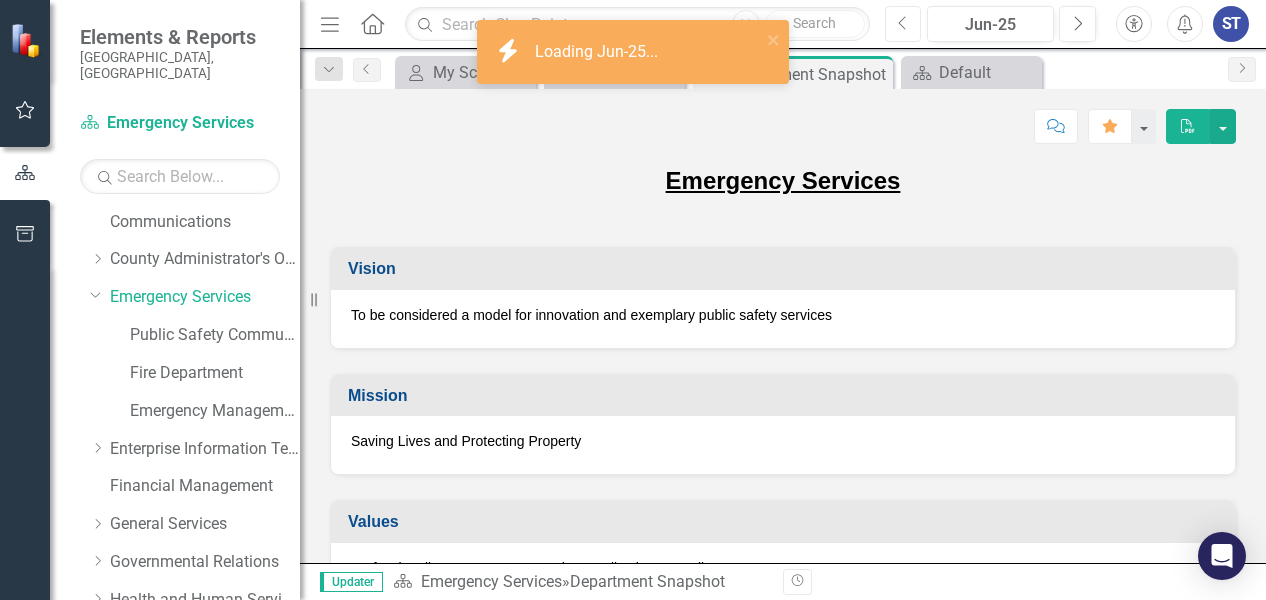 click on "Previous" 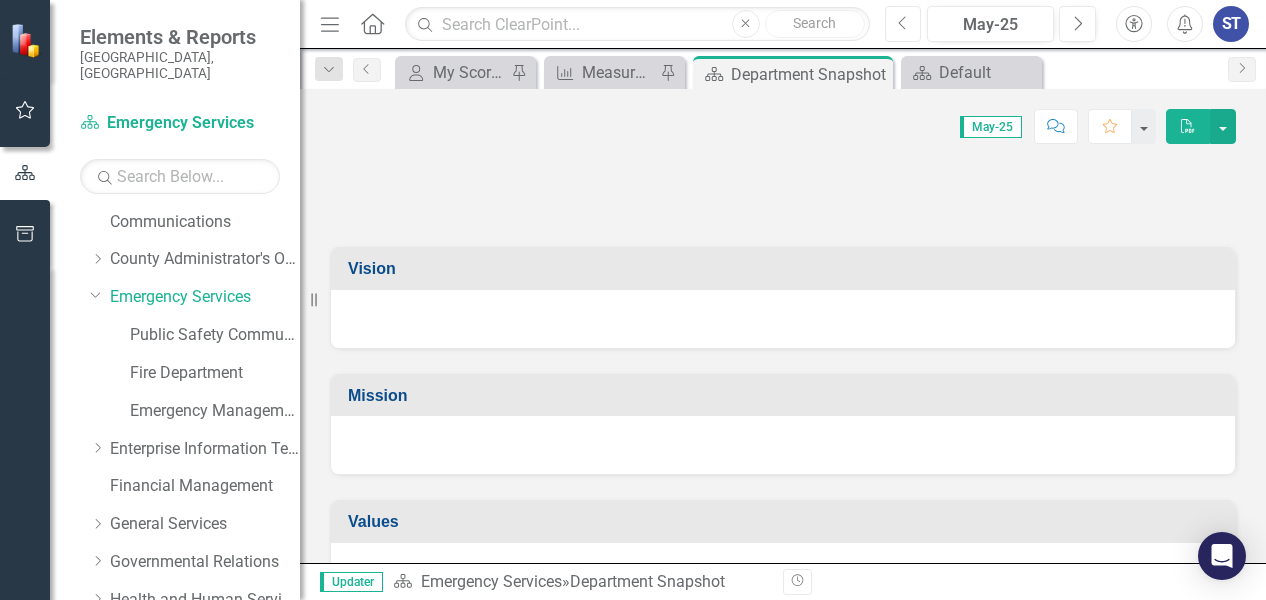 drag, startPoint x: 300, startPoint y: 329, endPoint x: 118, endPoint y: 302, distance: 183.99185 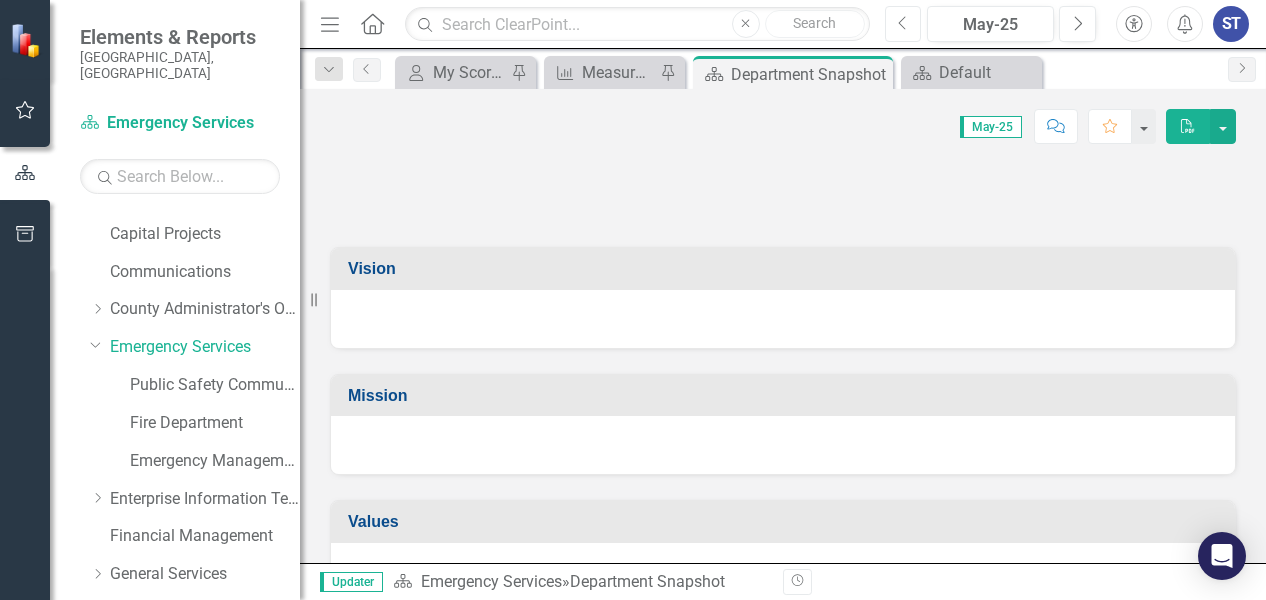 drag, startPoint x: 313, startPoint y: 298, endPoint x: 85, endPoint y: 243, distance: 234.53998 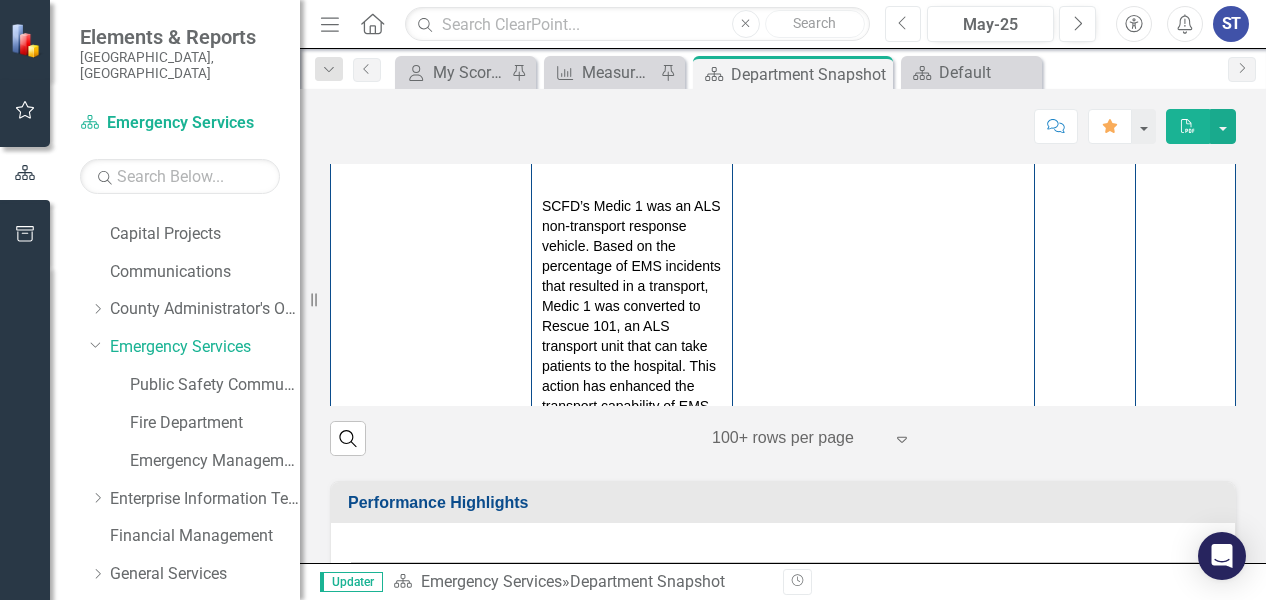 scroll, scrollTop: 3098, scrollLeft: 0, axis: vertical 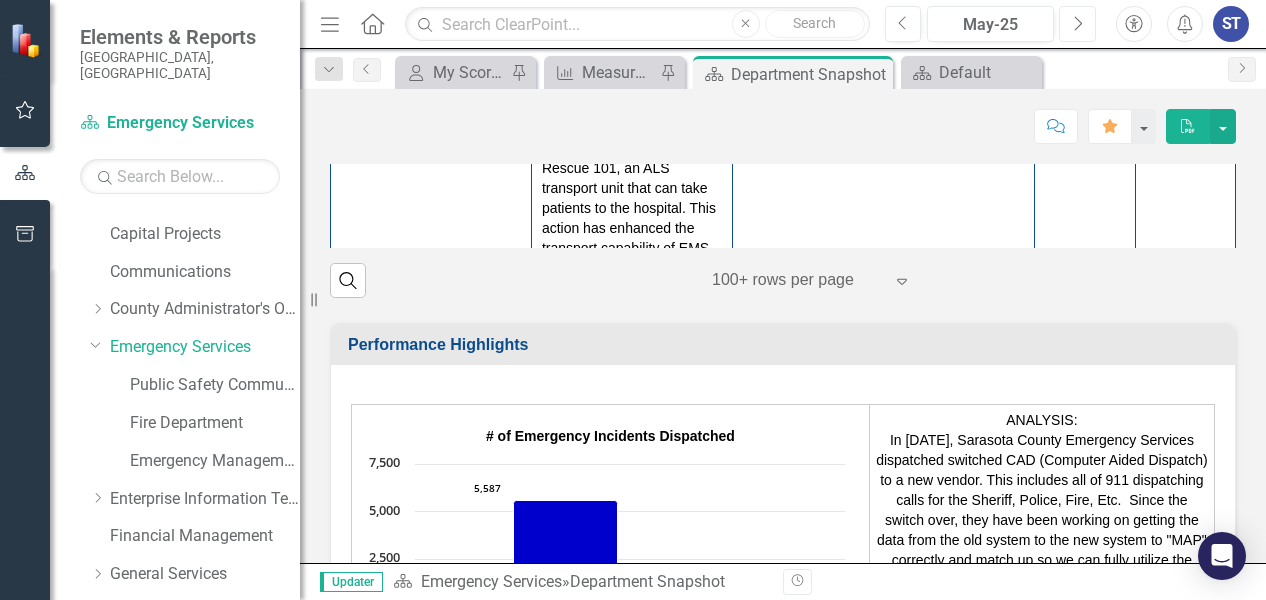 click on "Next" 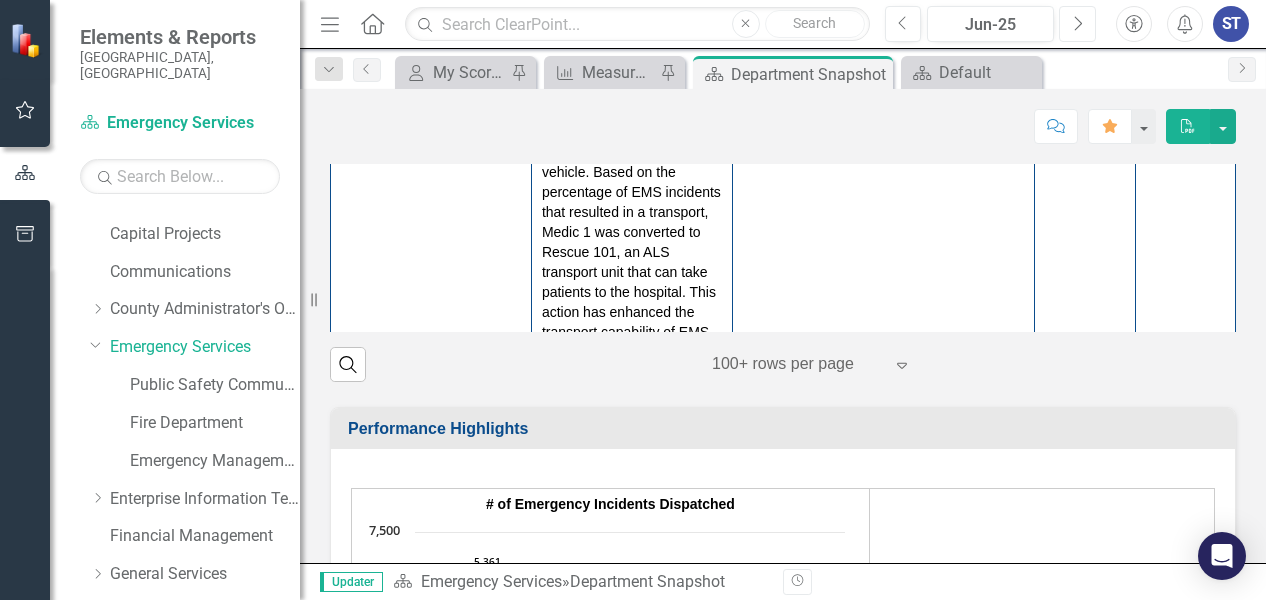 scroll, scrollTop: 3005, scrollLeft: 0, axis: vertical 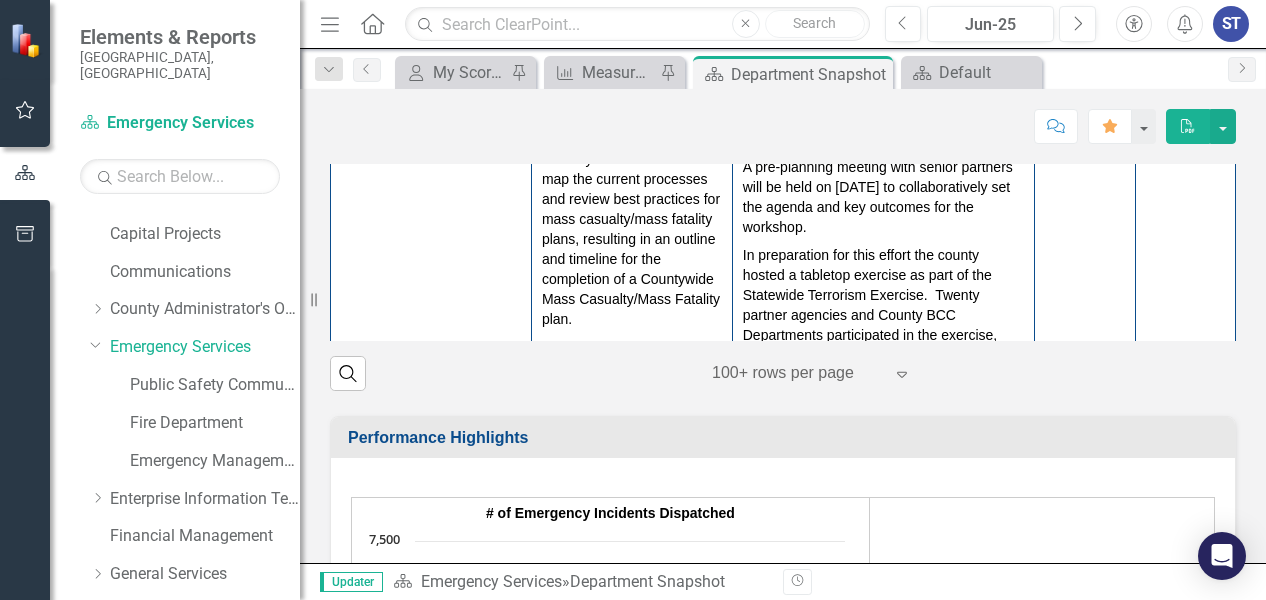 click on "The outline of the Recovery Plan, reflecting the National Recovery Framework (NRF).  Staff are reviewing other county Recovery Plans to gather best practices.  Debris/Recovery Officer position has been reposted and is currently in the first round of the interview process with Human Resources." at bounding box center [883, 16] 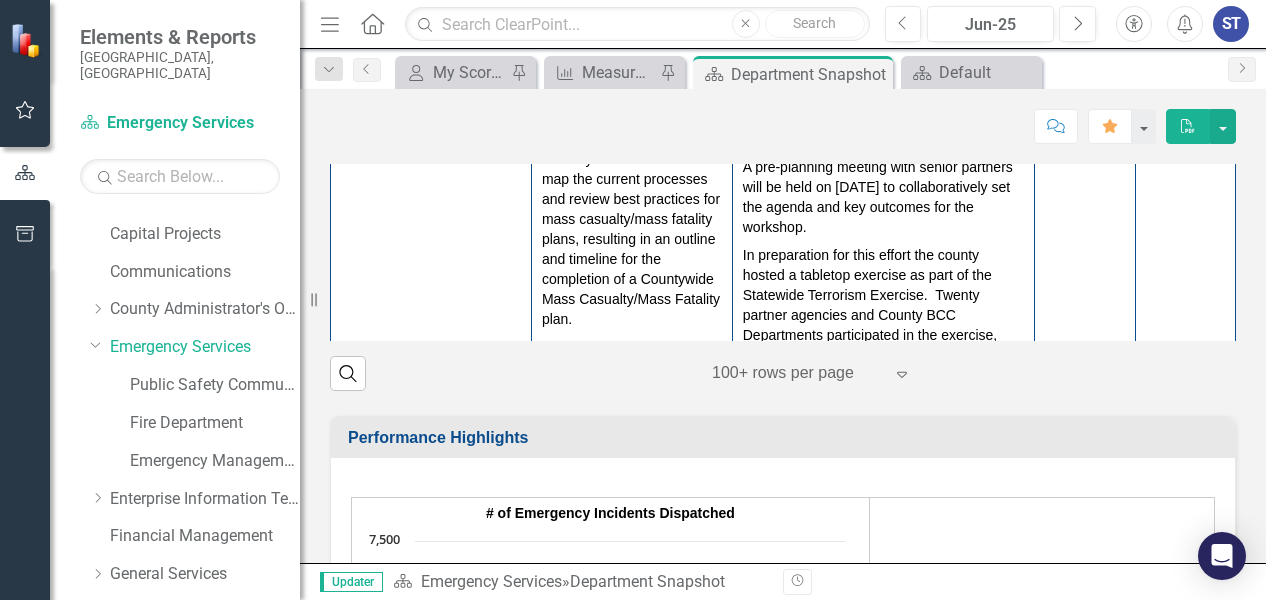 click on "The outline of the Recovery Plan, reflecting the National Recovery Framework (NRF).  Staff are reviewing other county Recovery Plans to gather best practices.  Debris/Recovery Officer position has been reposted and is currently in the first round of the interview process with Human Resources." at bounding box center (883, 16) 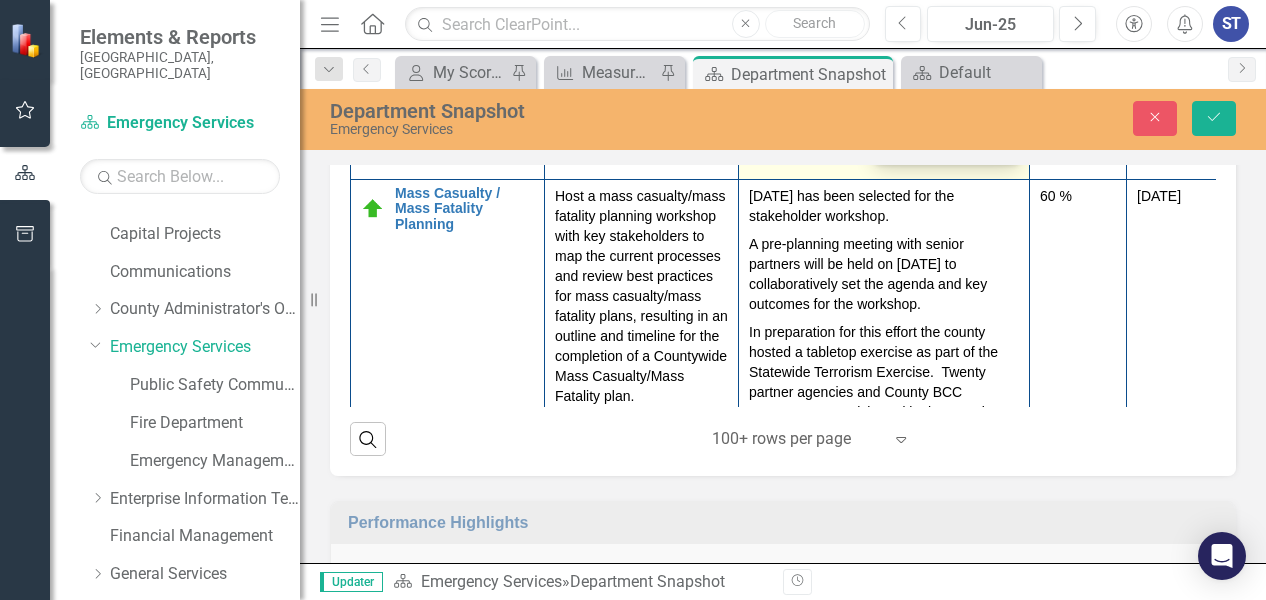 type on "<p>The outline of the Recovery Plan, reflecting the National Recovery Framework (NRF).&nbsp; Staff are reviewing other county Recovery Plans to gather best practices.&nbsp; Debris/Recovery Officer position has been reposted and is currently in the first round of the interview process with Human Resources.&nbsp;&nbsp;</p>" 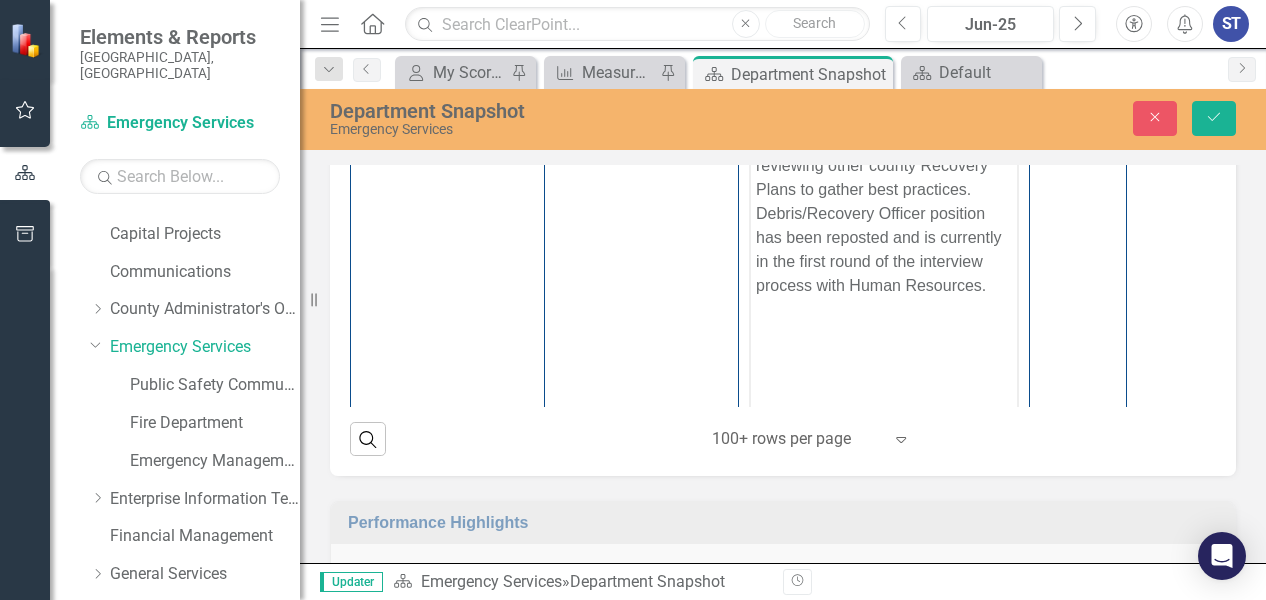 scroll, scrollTop: 0, scrollLeft: 0, axis: both 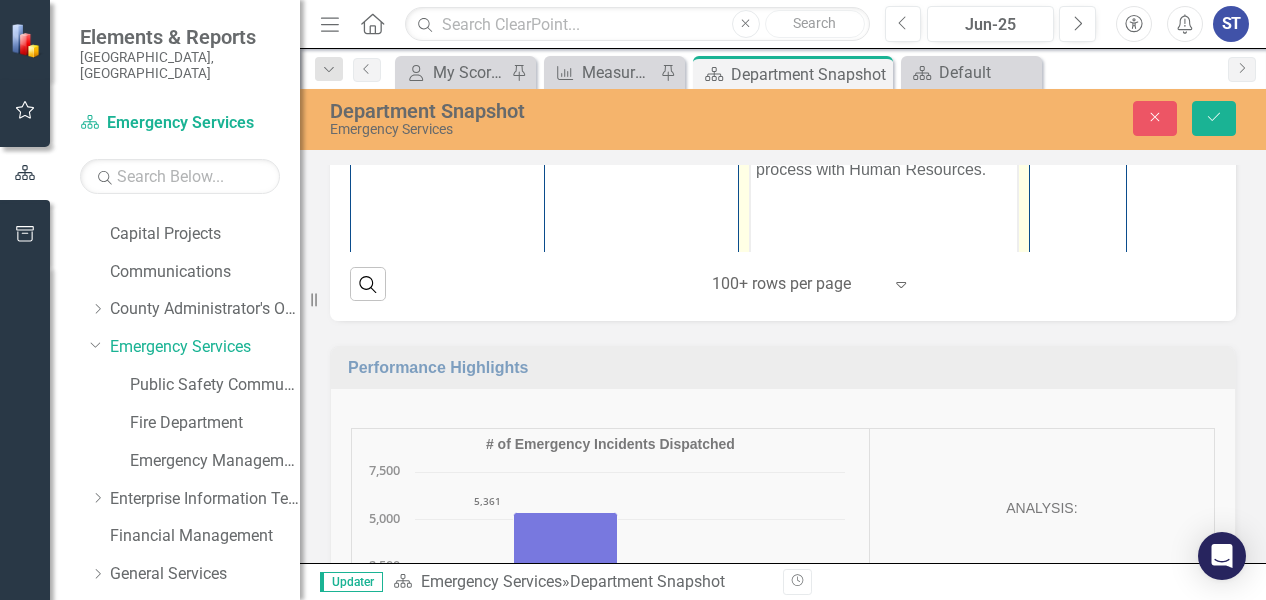 click on "The outline of the Recovery Plan, reflecting the National Recovery Framework (NRF).  Staff are reviewing other county Recovery Plans to gather best practices.  Debris/Recovery Officer position has been reposted and is currently in the first round of the interview process with Human Resources." at bounding box center [884, 74] 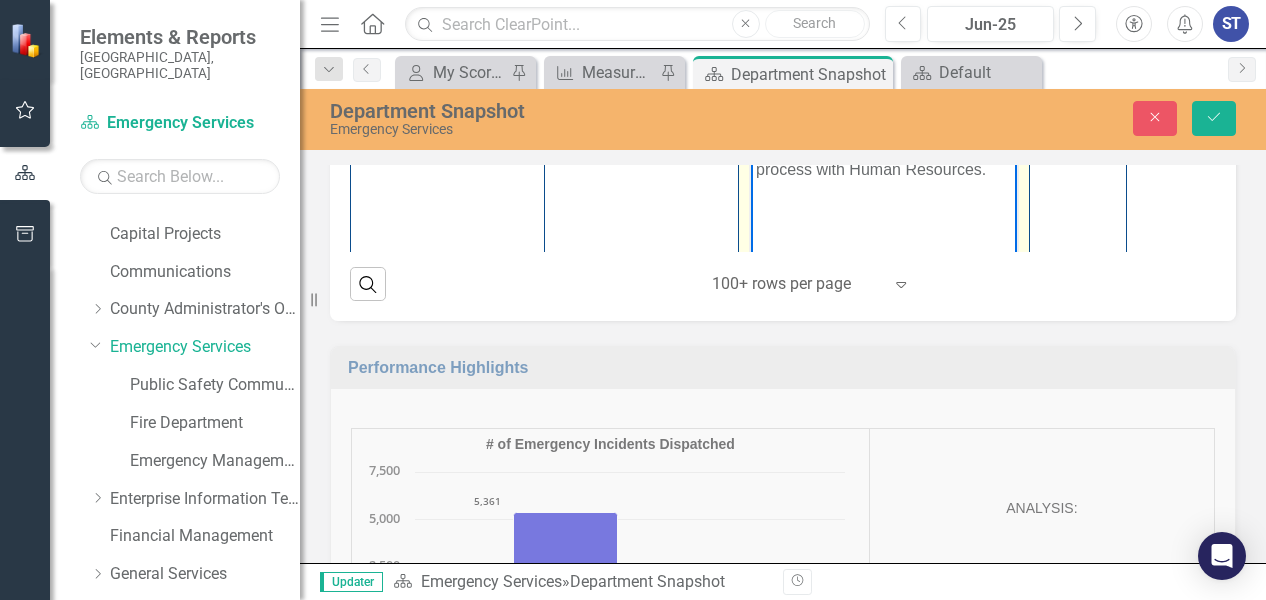 click on "The outline of the Recovery Plan, reflecting the National Recovery Framework (NRF).  Staff are reviewing other county Recovery Plans to gather best practices.  Debris/Recovery Officer position has been reposted and is currently in the first round of the interview process with Human Resources." at bounding box center [884, 74] 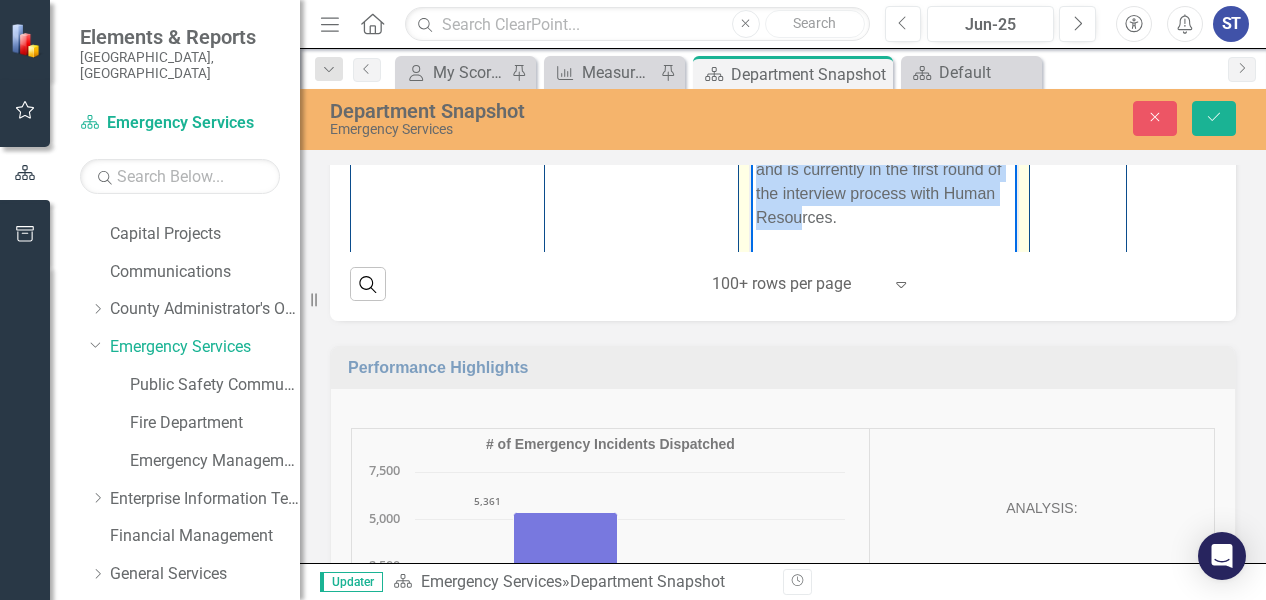 drag, startPoint x: 854, startPoint y: 217, endPoint x: 800, endPoint y: 150, distance: 86.05231 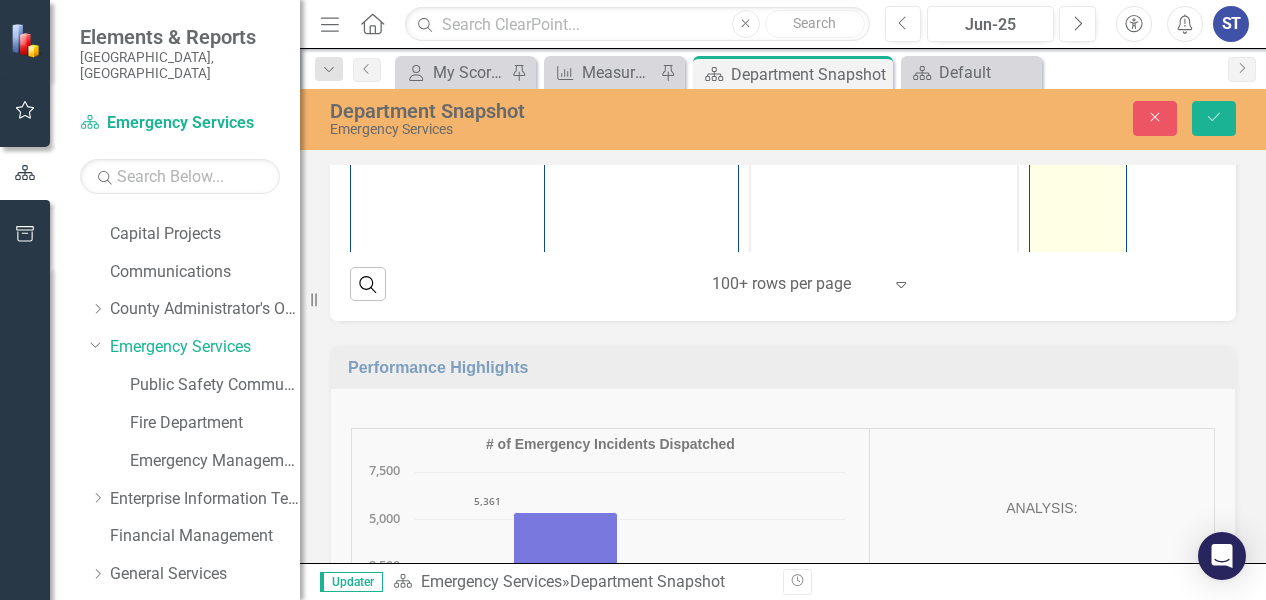 click on "50 %" at bounding box center [1078, -83] 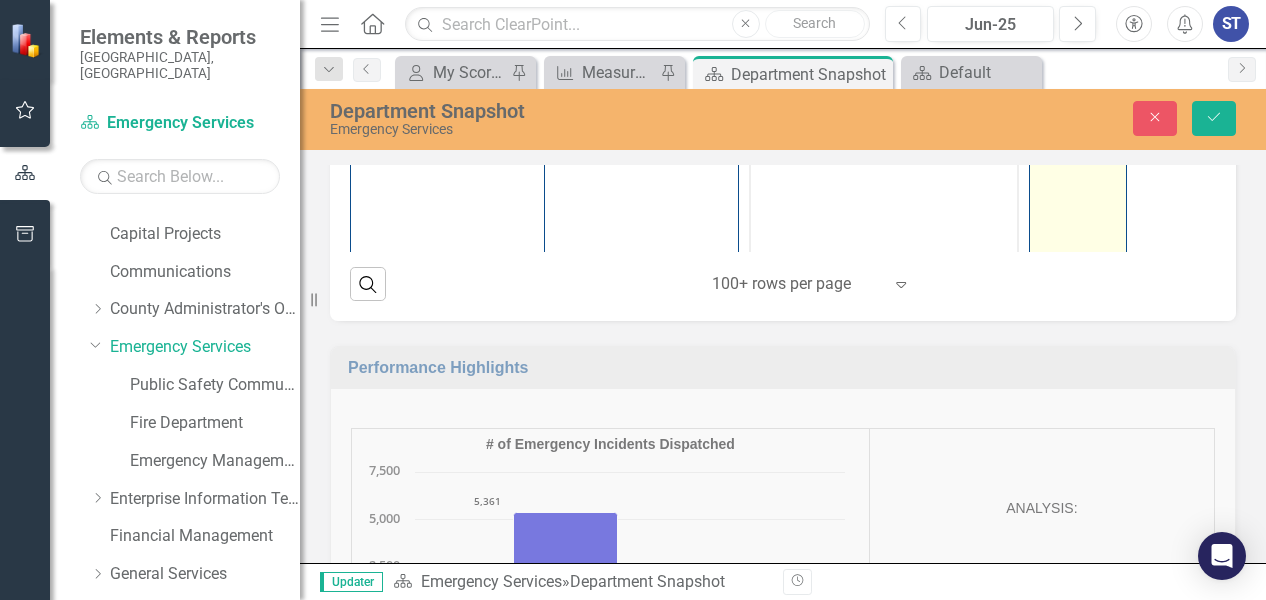 click on "50" at bounding box center [1078, -75] 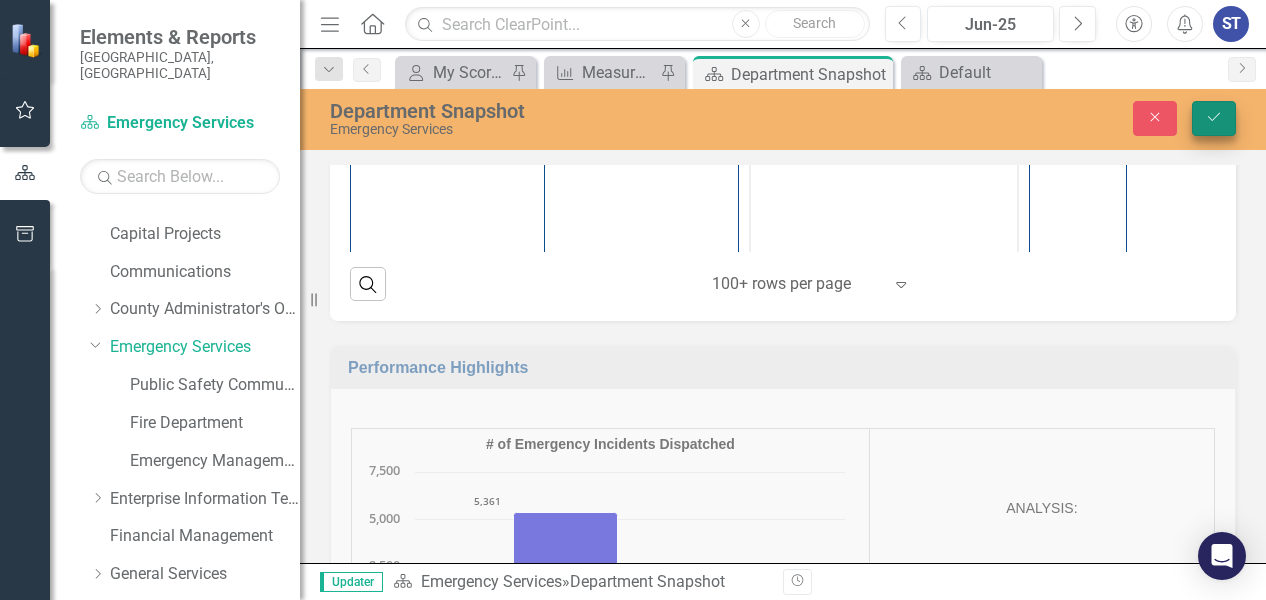 type on "55" 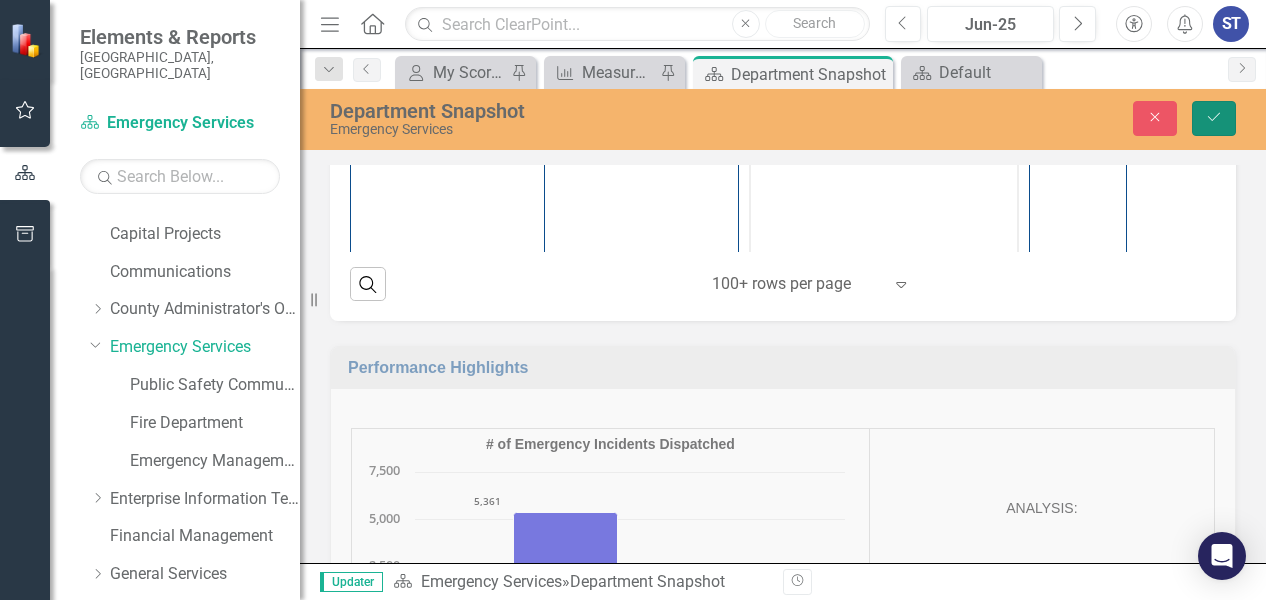 click on "Save" at bounding box center [1214, 118] 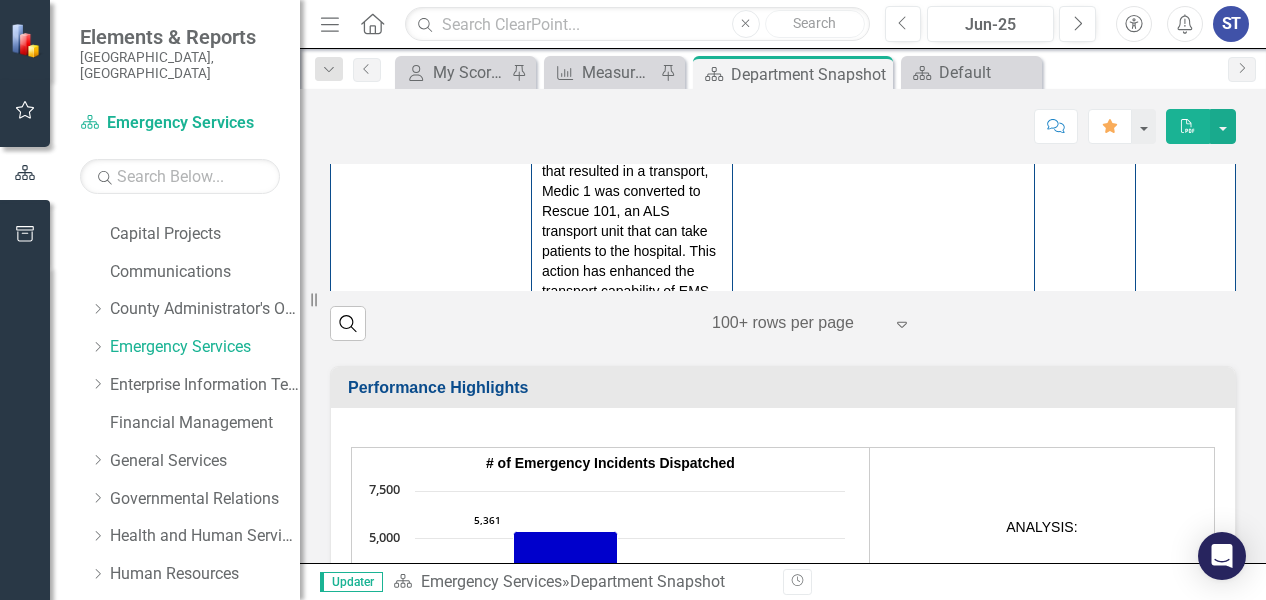 scroll, scrollTop: 3071, scrollLeft: 0, axis: vertical 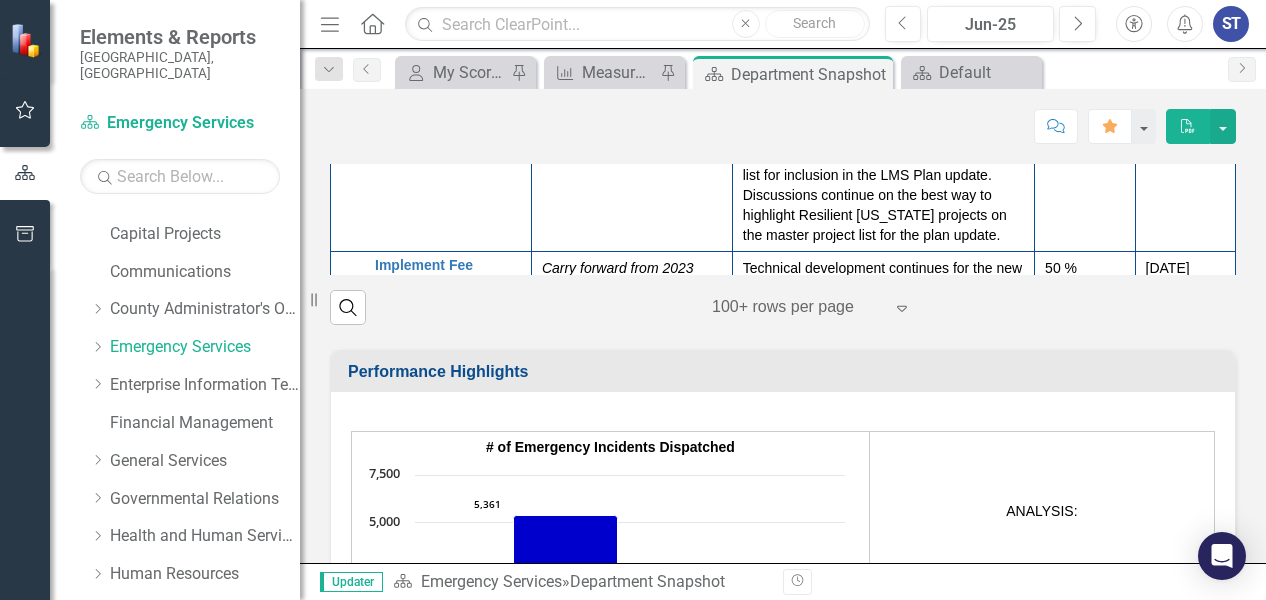 drag, startPoint x: 1206, startPoint y: 409, endPoint x: 1202, endPoint y: 425, distance: 16.492422 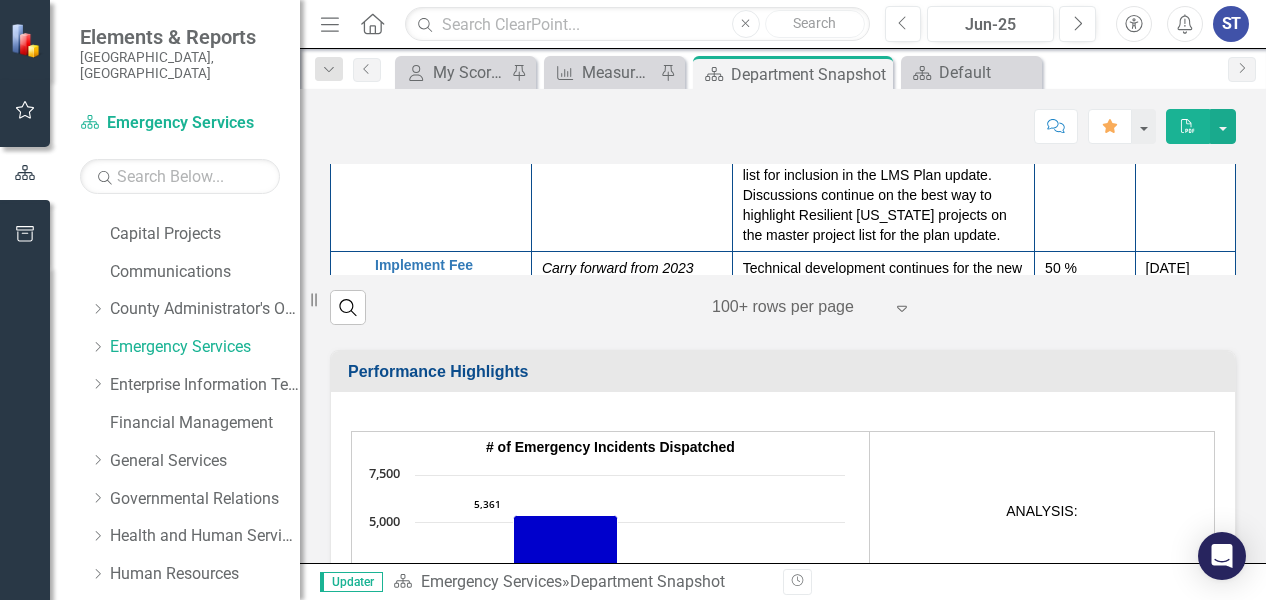 click on "[DATE]" at bounding box center (1185, 87) 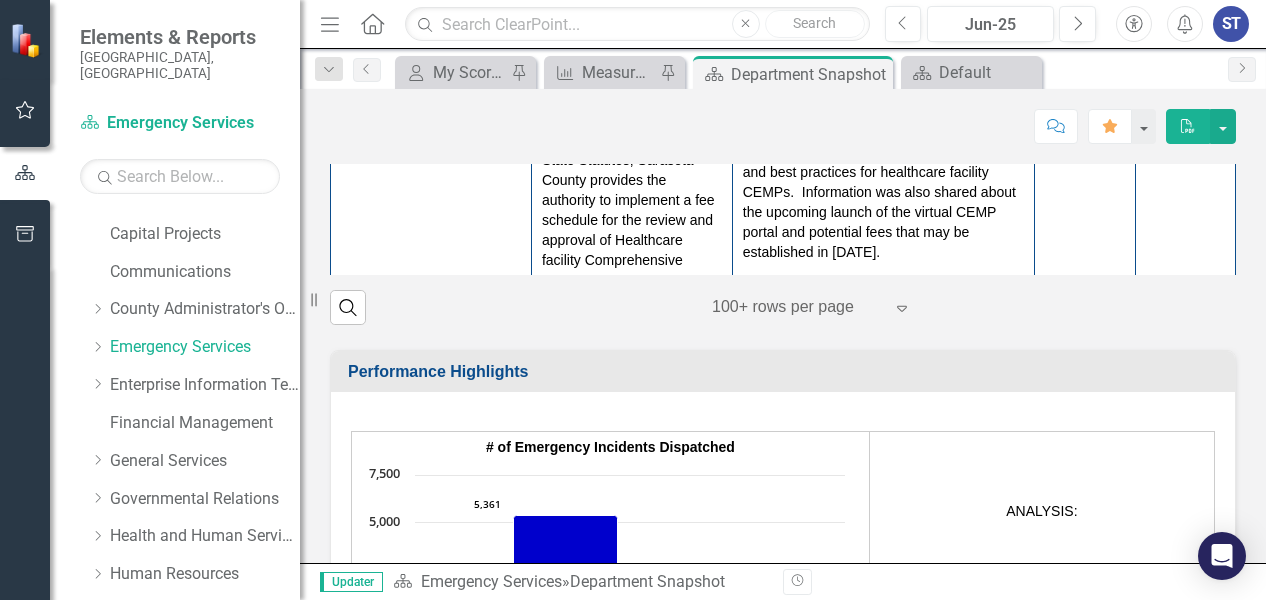 scroll, scrollTop: 2421, scrollLeft: 0, axis: vertical 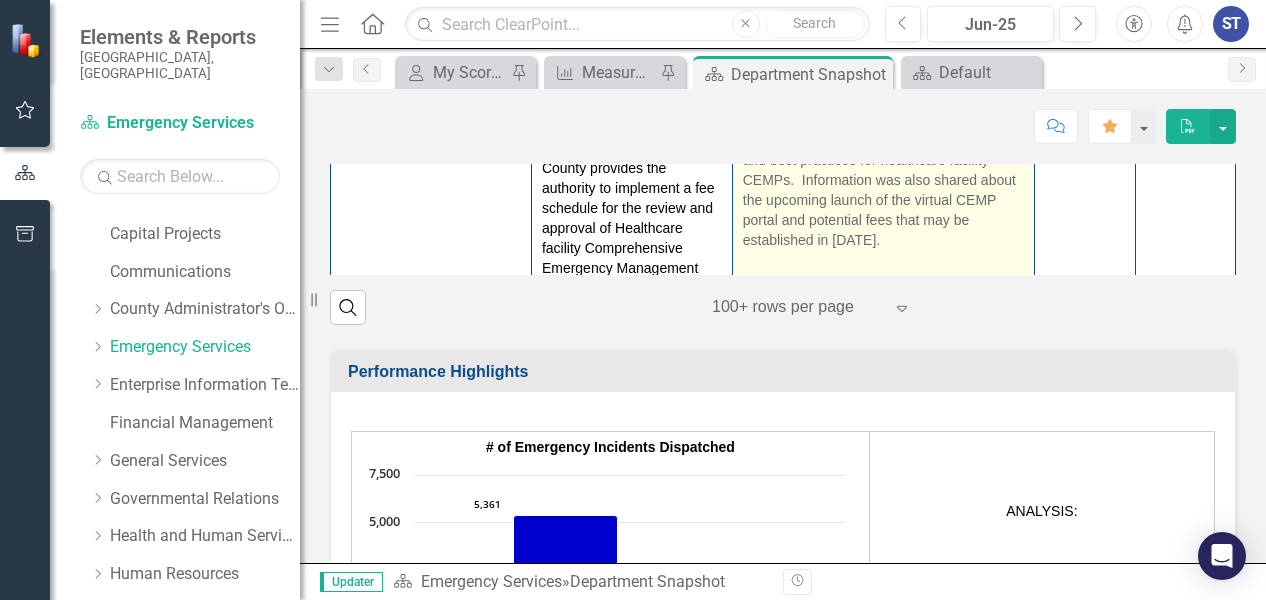 click on "In support of this effort the Emergency Management staff partnered with [US_STATE] Department of Health- [GEOGRAPHIC_DATA], County Fire/ Emergency Medical Services (EMS), and City of [GEOGRAPHIC_DATA] to hold a Healthcare Facility Workshop on [DATE].  During the Workshop, 56 attendees from 40 facilities received preparedness information and best practices for healthcare facility CEMPs.  Information was also shared about the upcoming launch of the virtual CEMP portal and potential fees that may be established in [DATE]." at bounding box center [883, 108] 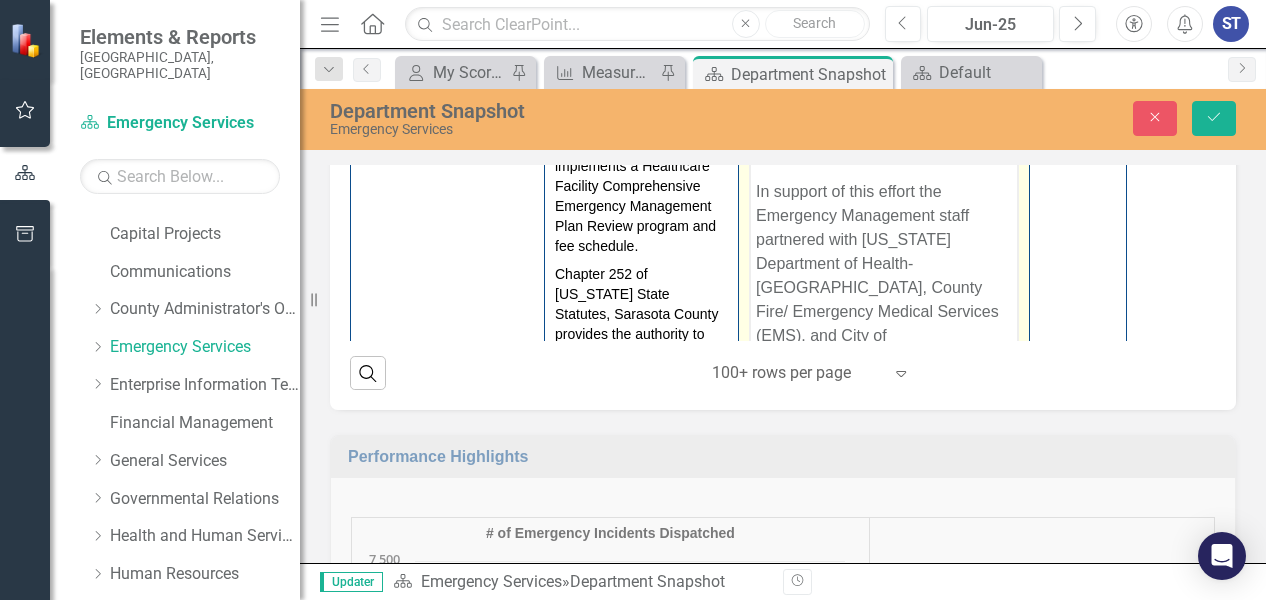 scroll, scrollTop: 0, scrollLeft: 0, axis: both 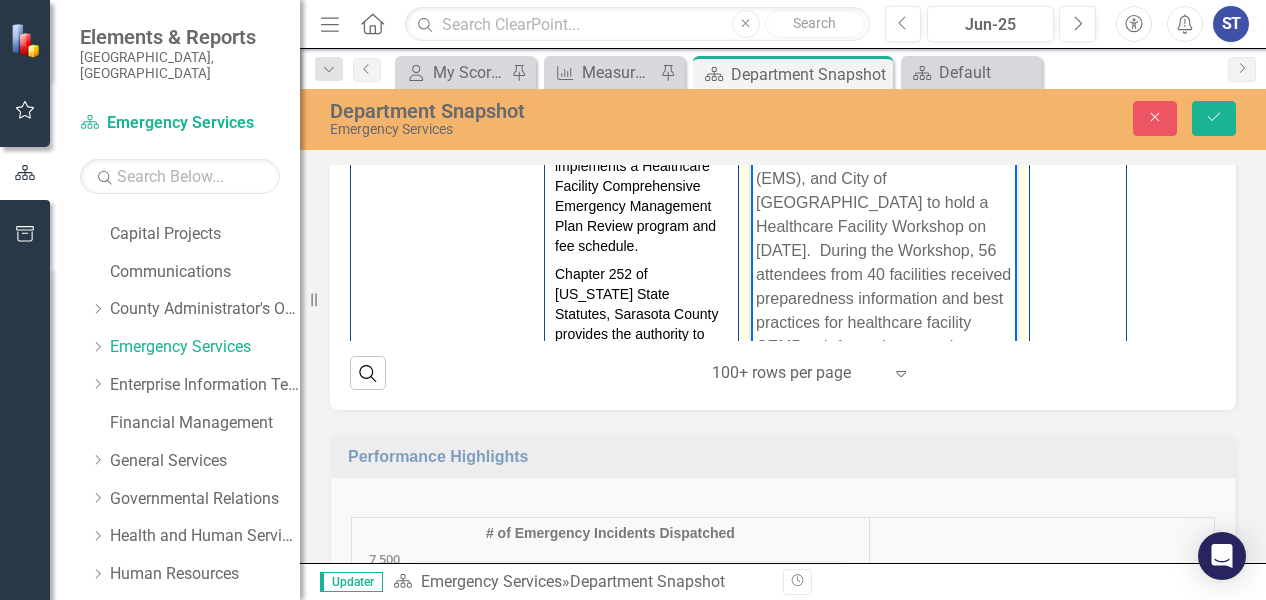 drag, startPoint x: 1011, startPoint y: 154, endPoint x: 1751, endPoint y: 697, distance: 917.8502 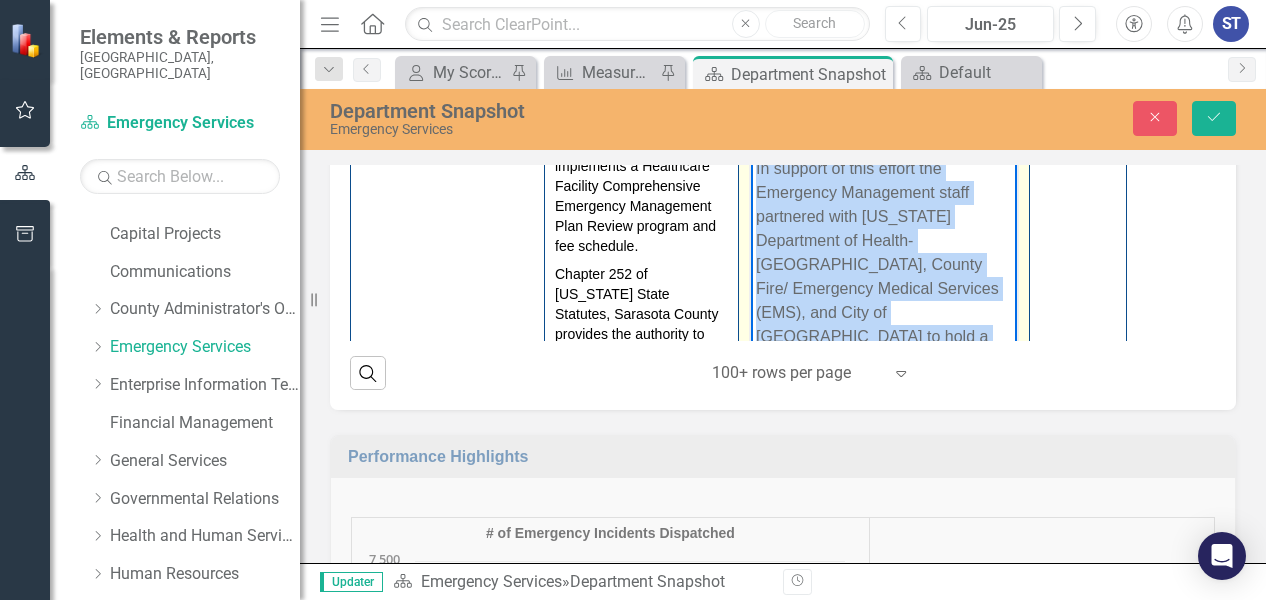 scroll, scrollTop: 44, scrollLeft: 0, axis: vertical 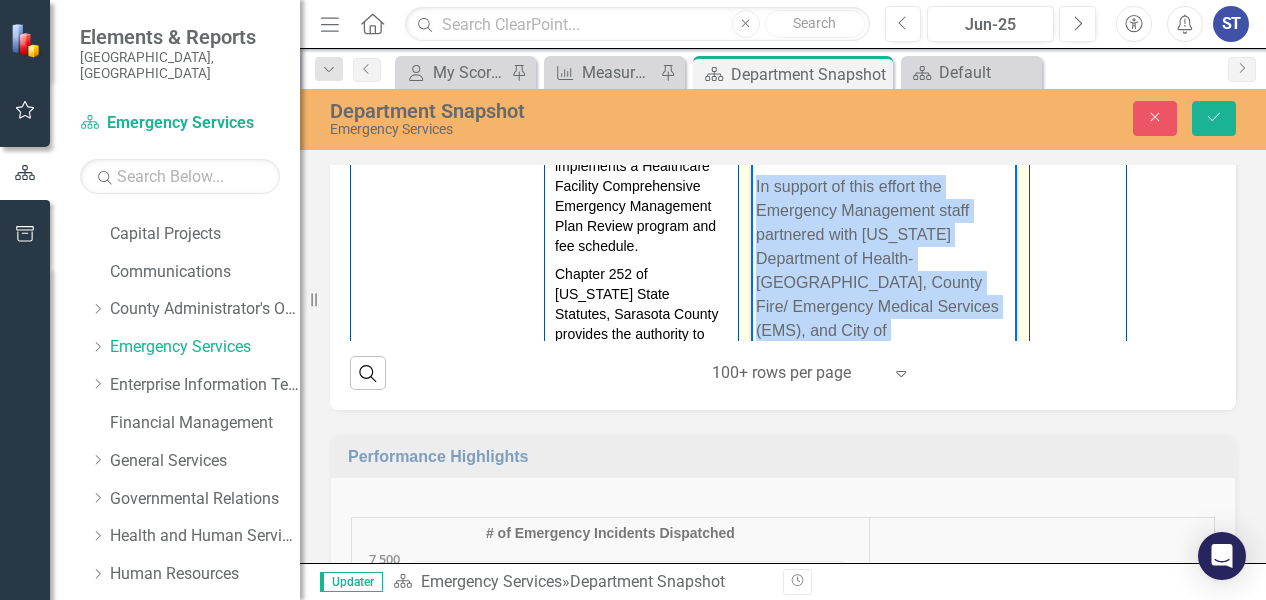 drag, startPoint x: 972, startPoint y: 307, endPoint x: 750, endPoint y: 193, distance: 249.55962 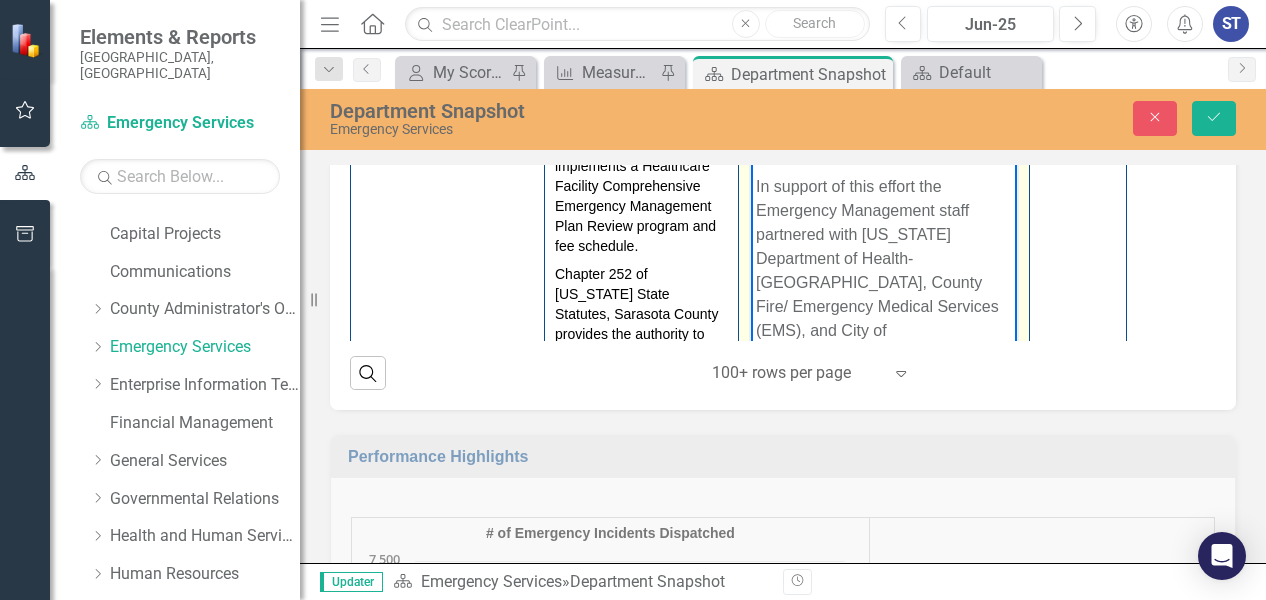 scroll, scrollTop: 0, scrollLeft: 0, axis: both 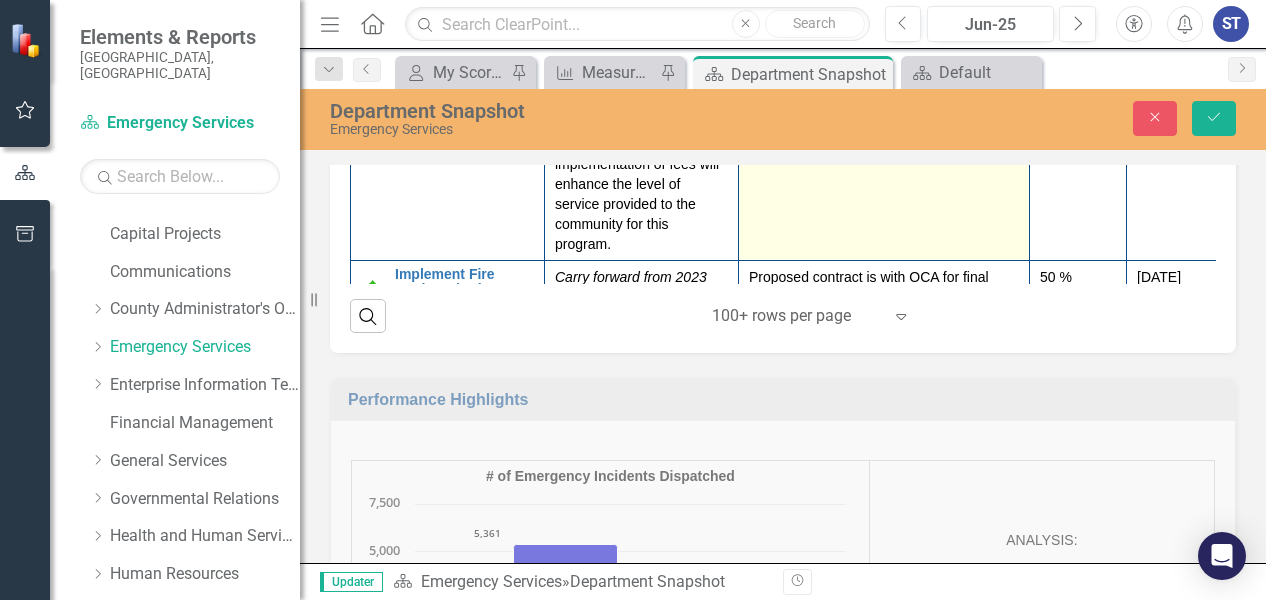 drag, startPoint x: 755, startPoint y: -101, endPoint x: 1725, endPoint y: 227, distance: 1023.9551 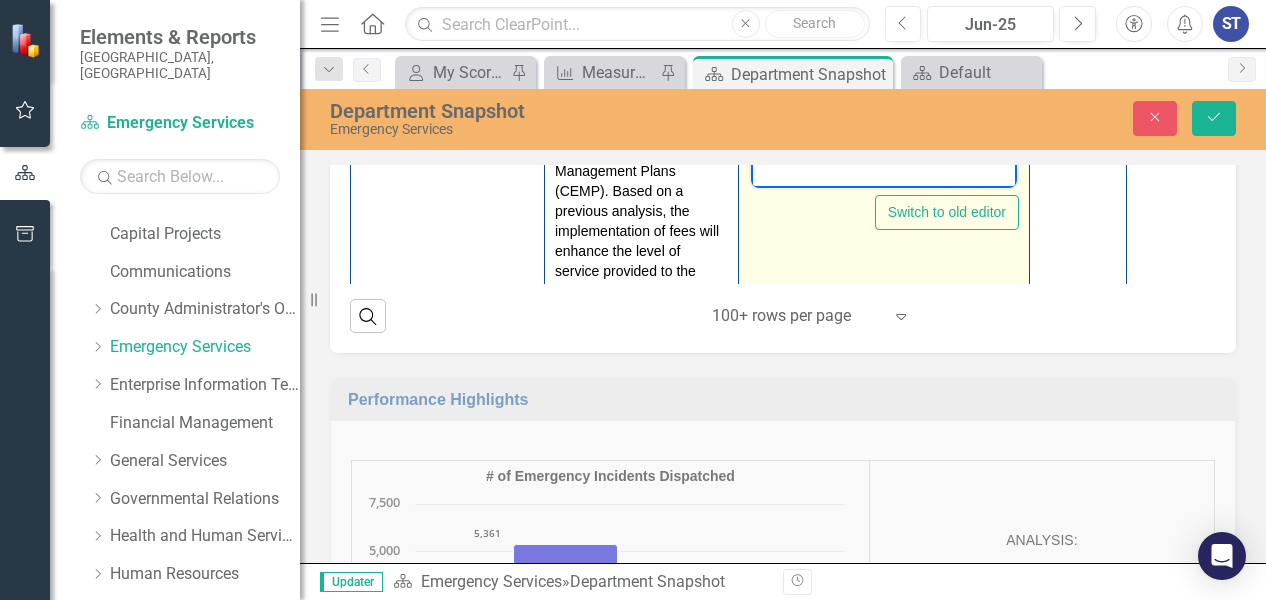 scroll, scrollTop: 2555, scrollLeft: 0, axis: vertical 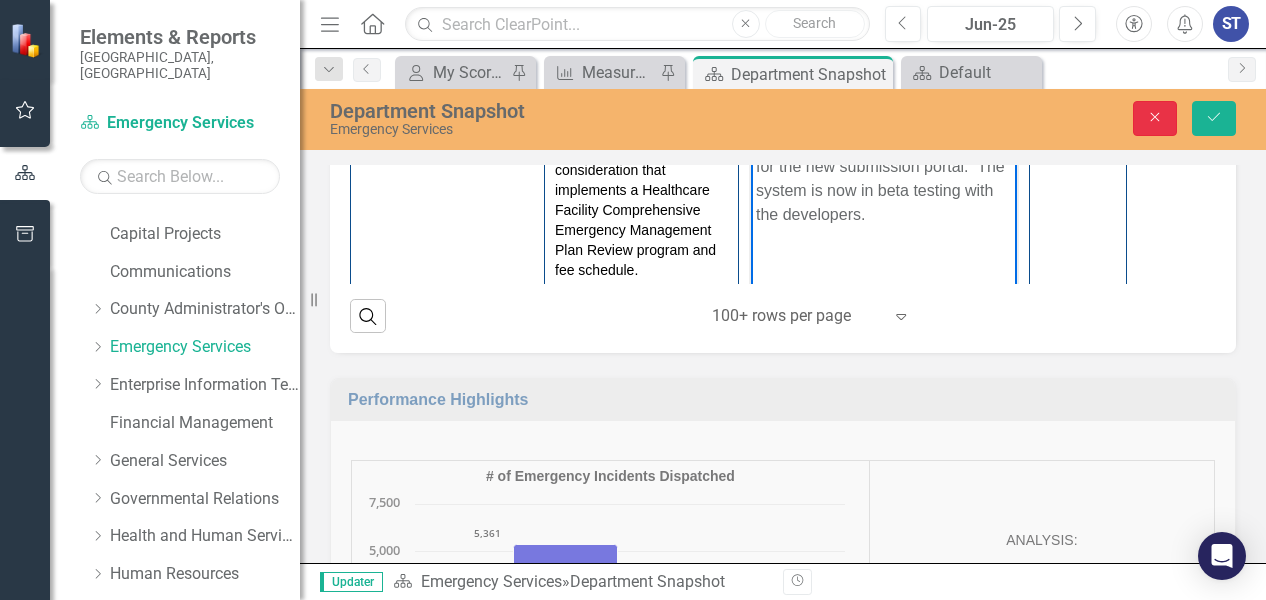 click on "Close" 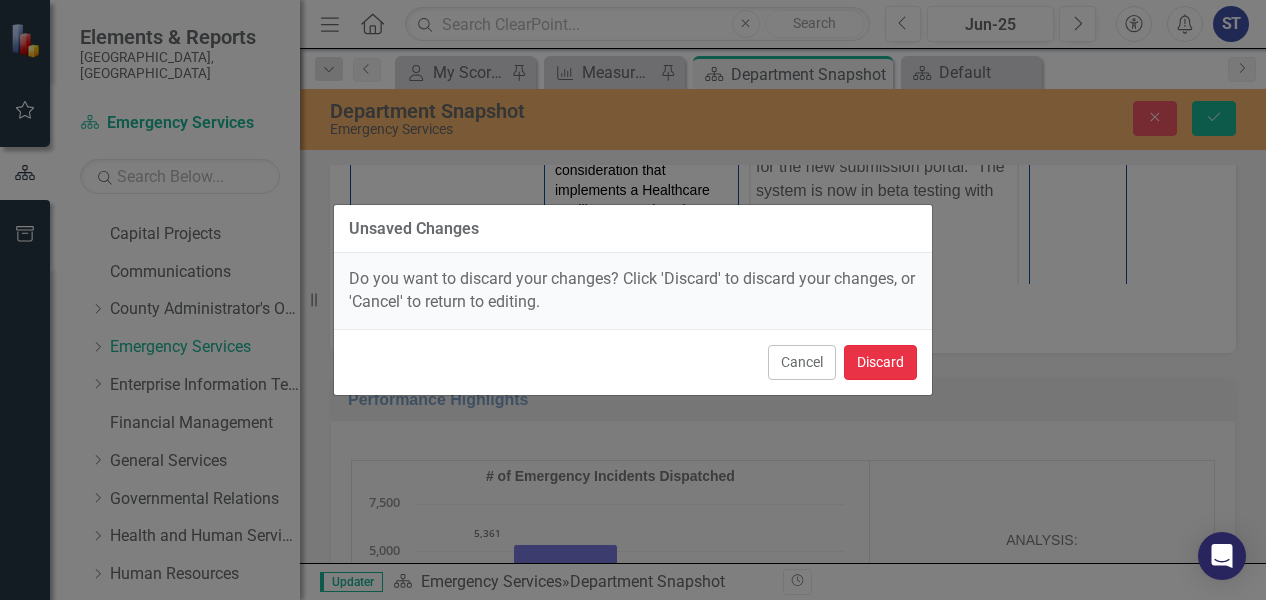 click on "Discard" at bounding box center [880, 362] 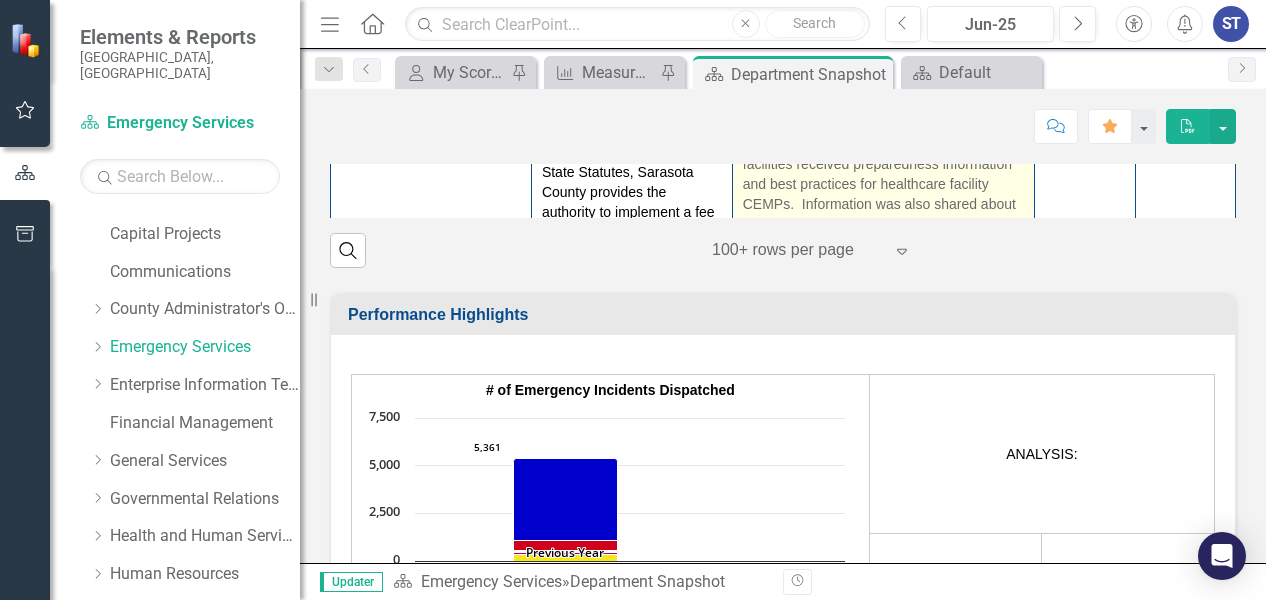 click on "Technical development continues for the new submission portal.  The system is now in beta testing with the developers." at bounding box center (883, -42) 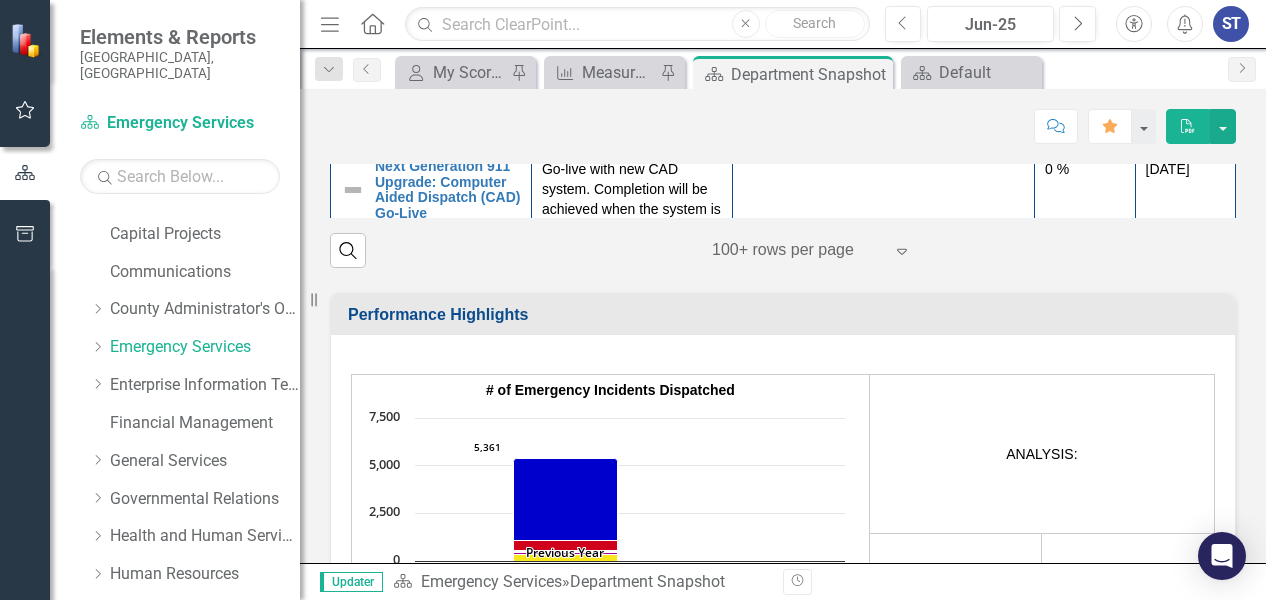 scroll, scrollTop: 939, scrollLeft: 0, axis: vertical 